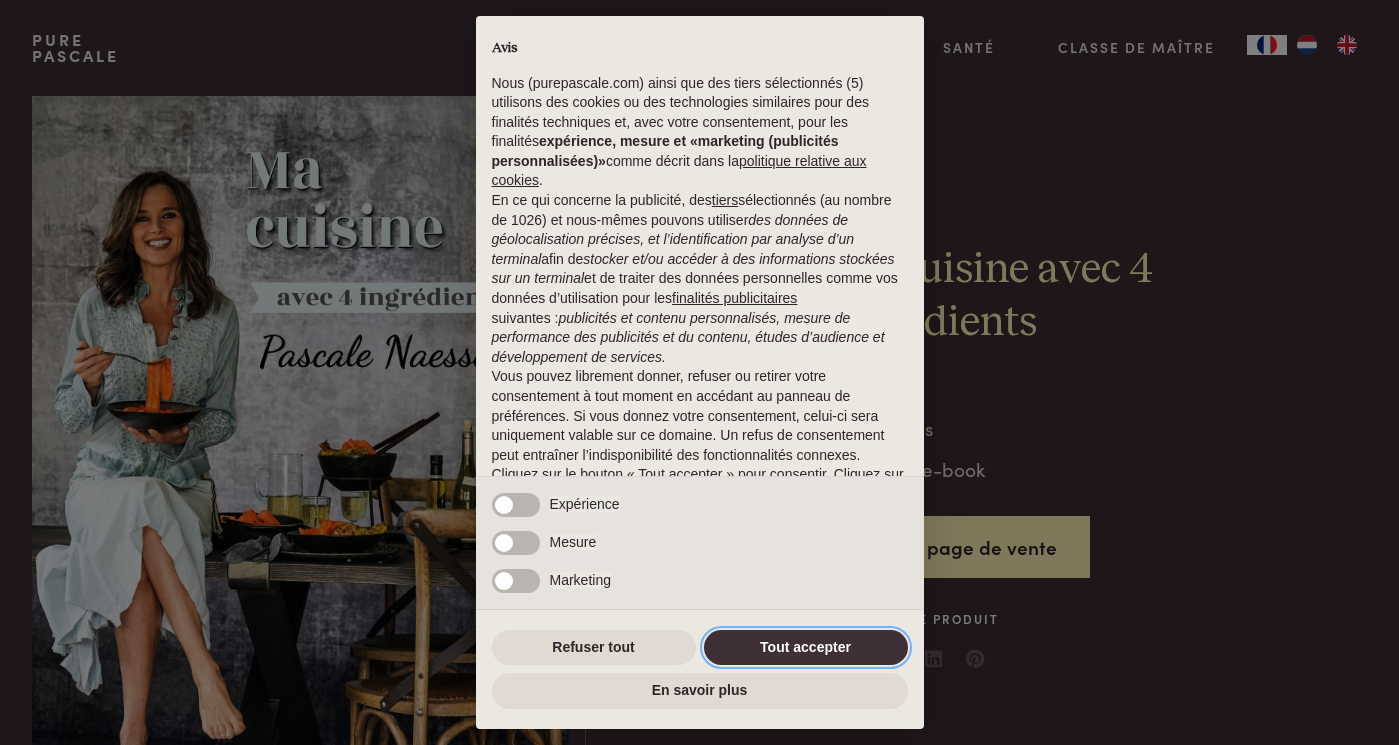 click on "Tout accepter" at bounding box center (806, 648) 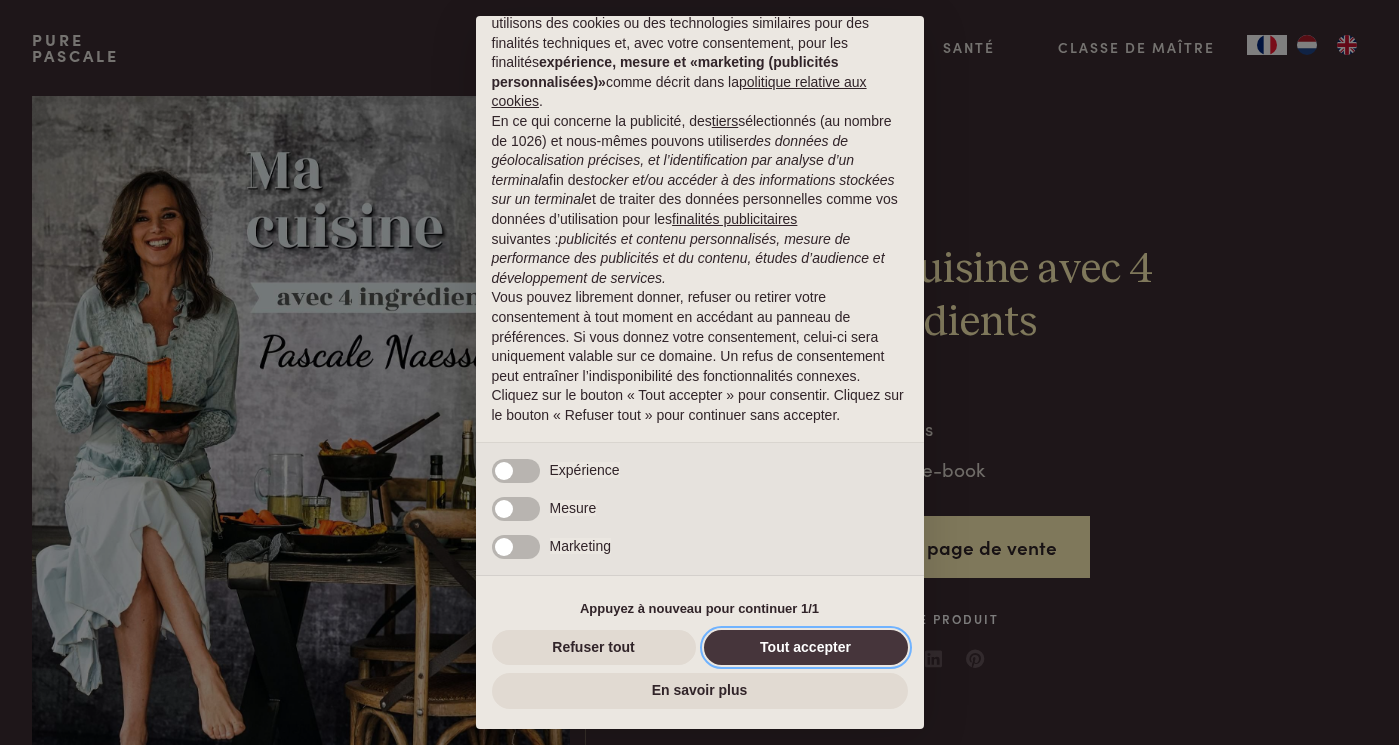 scroll, scrollTop: 0, scrollLeft: 0, axis: both 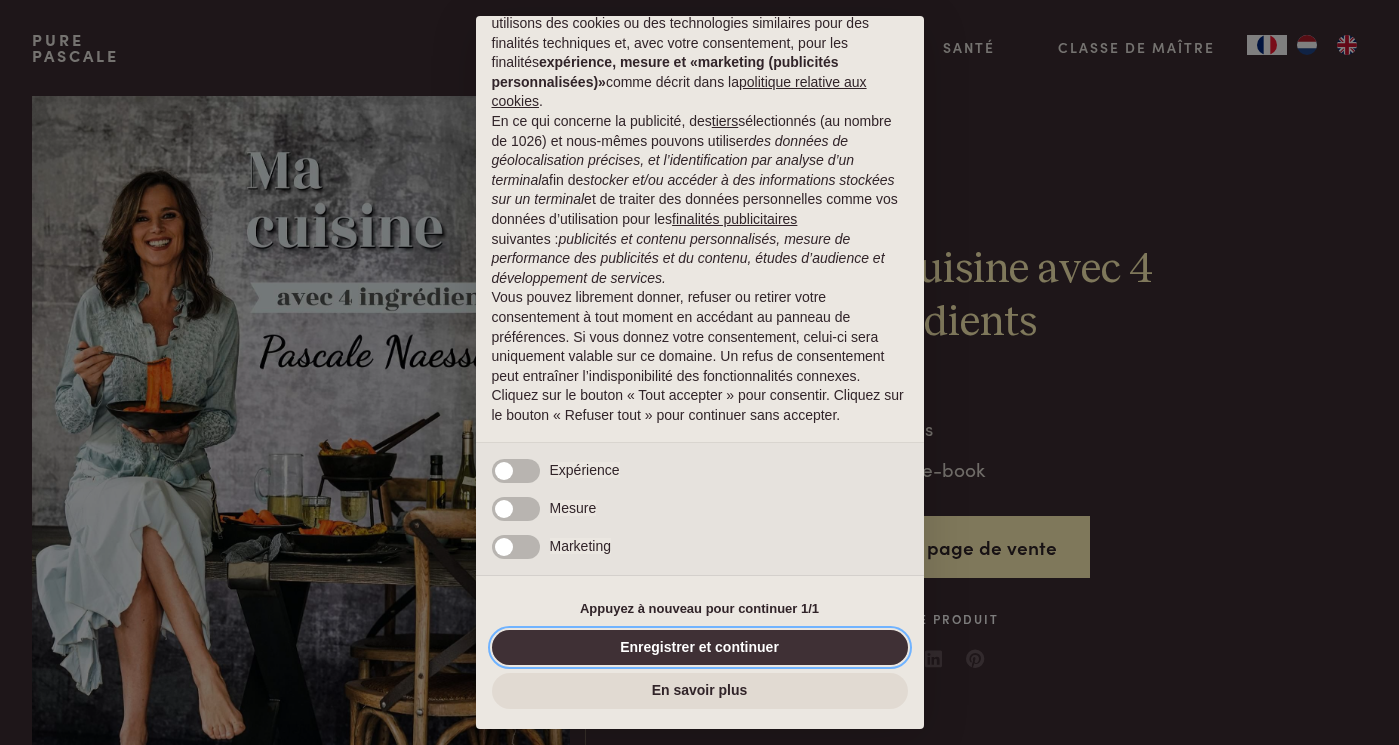 click on "Enregistrer et continuer" at bounding box center [700, 648] 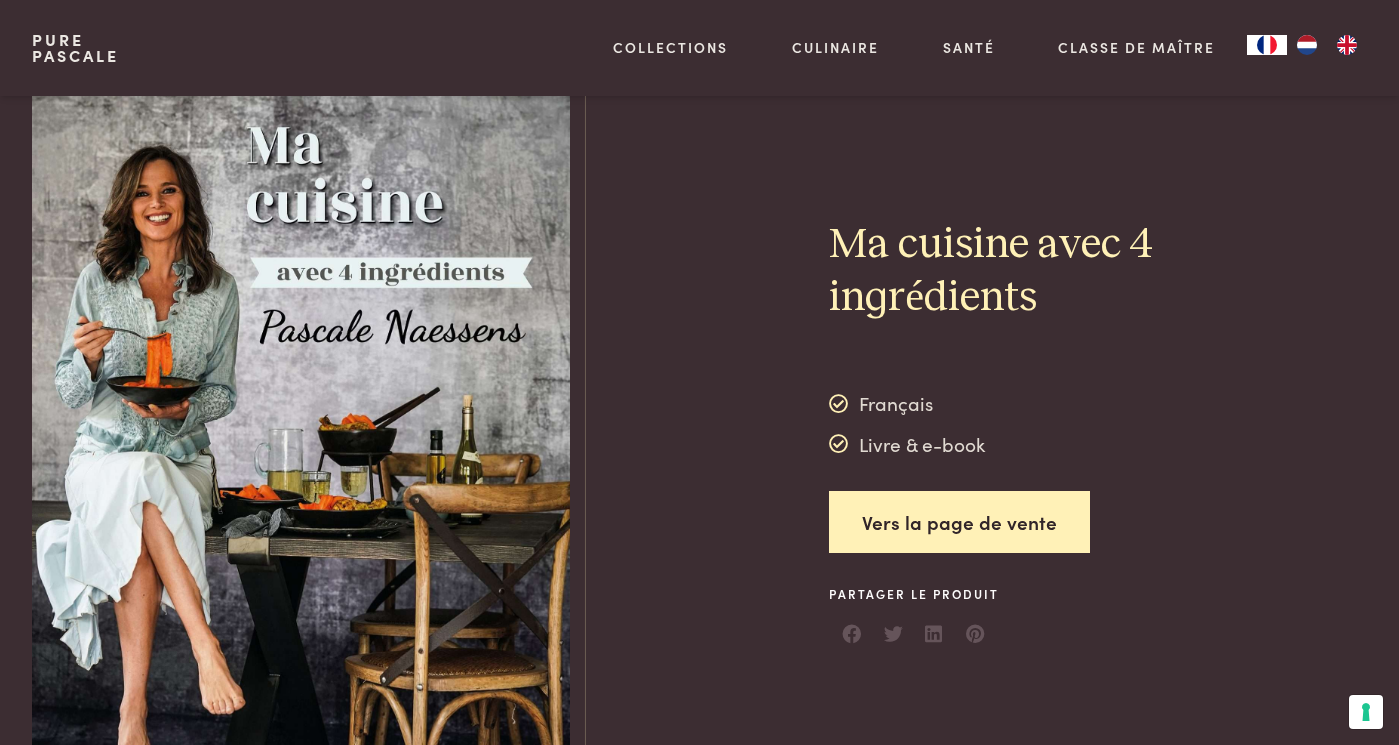 scroll, scrollTop: 0, scrollLeft: 0, axis: both 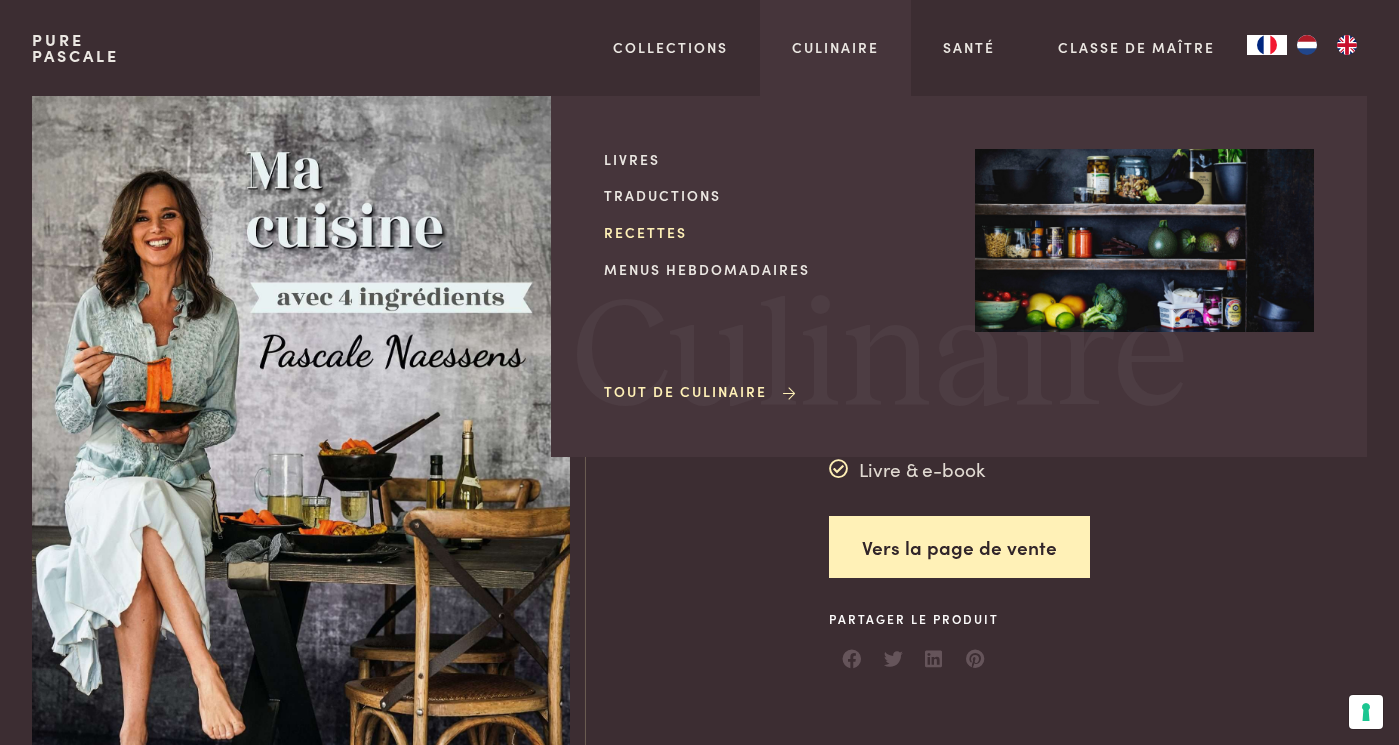 click on "Recettes" at bounding box center [773, 232] 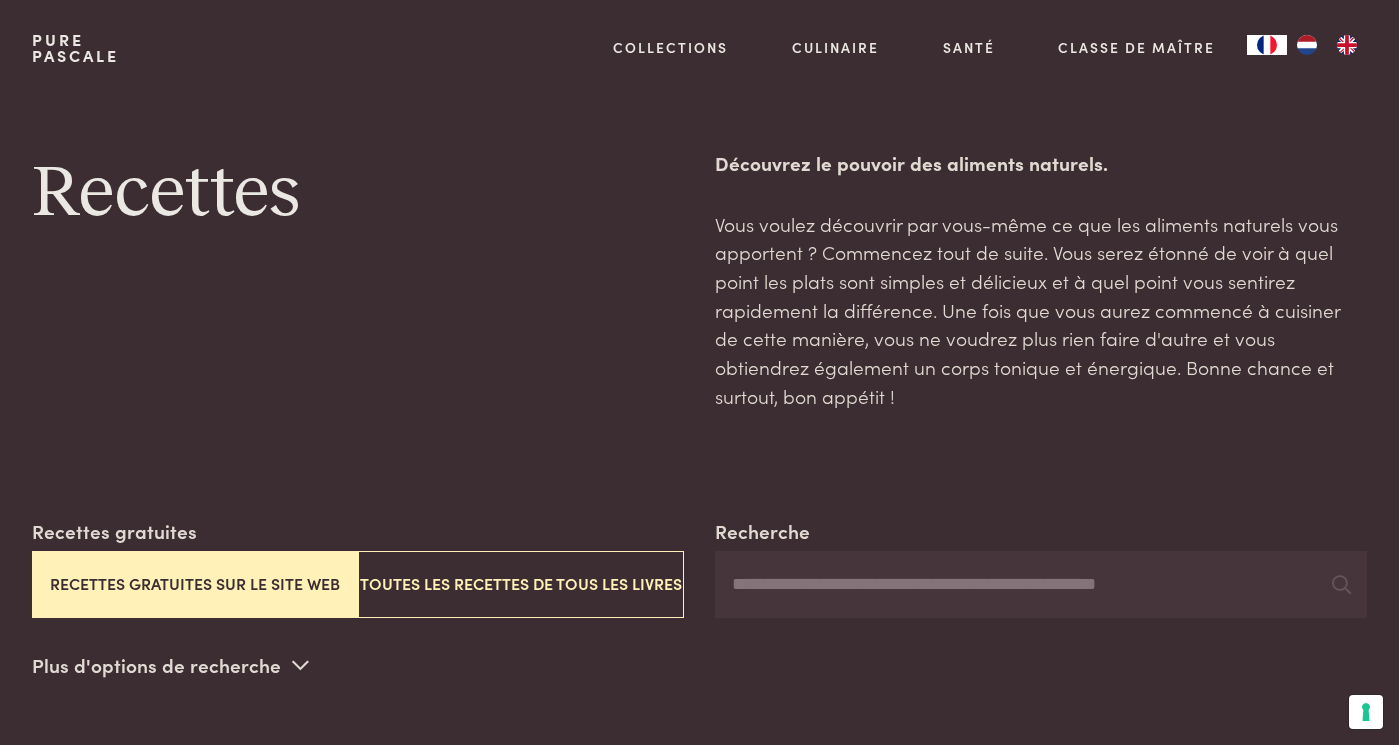 scroll, scrollTop: 0, scrollLeft: 0, axis: both 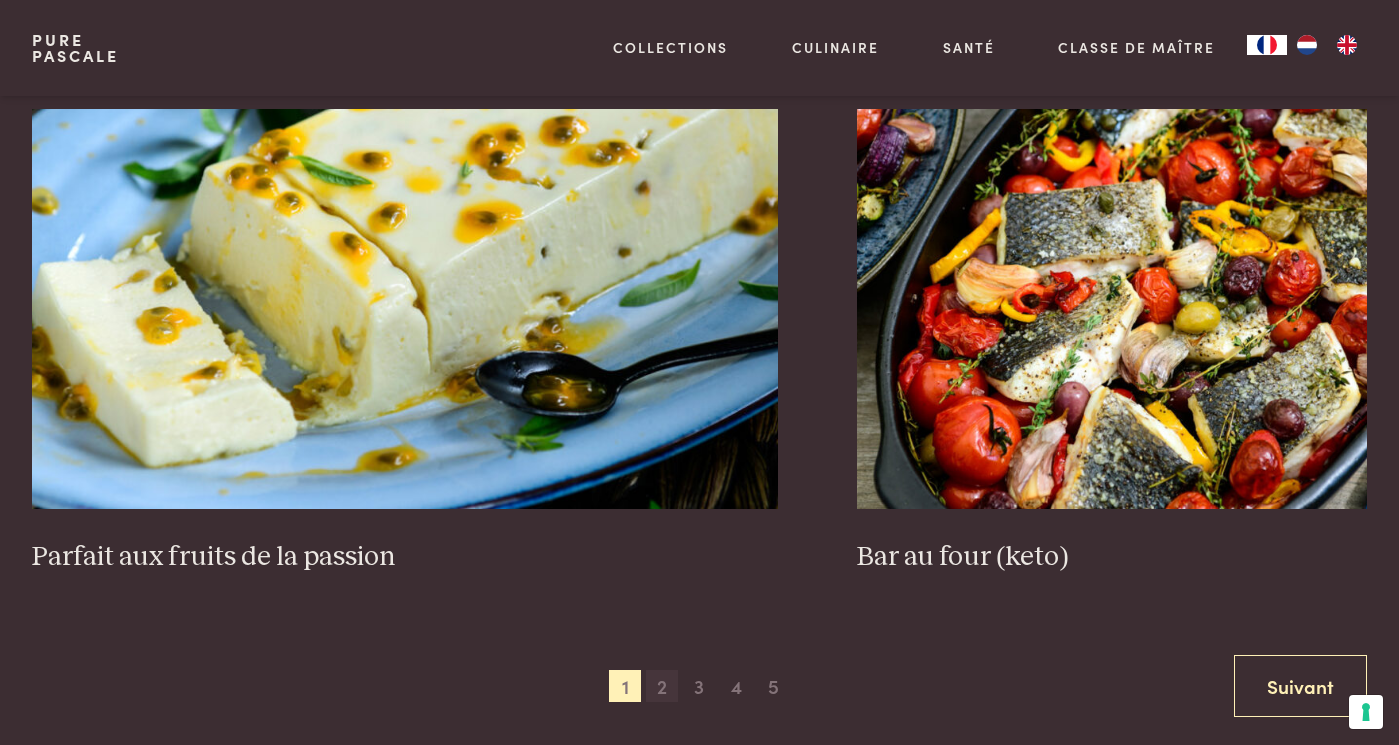 click on "2" at bounding box center [662, 686] 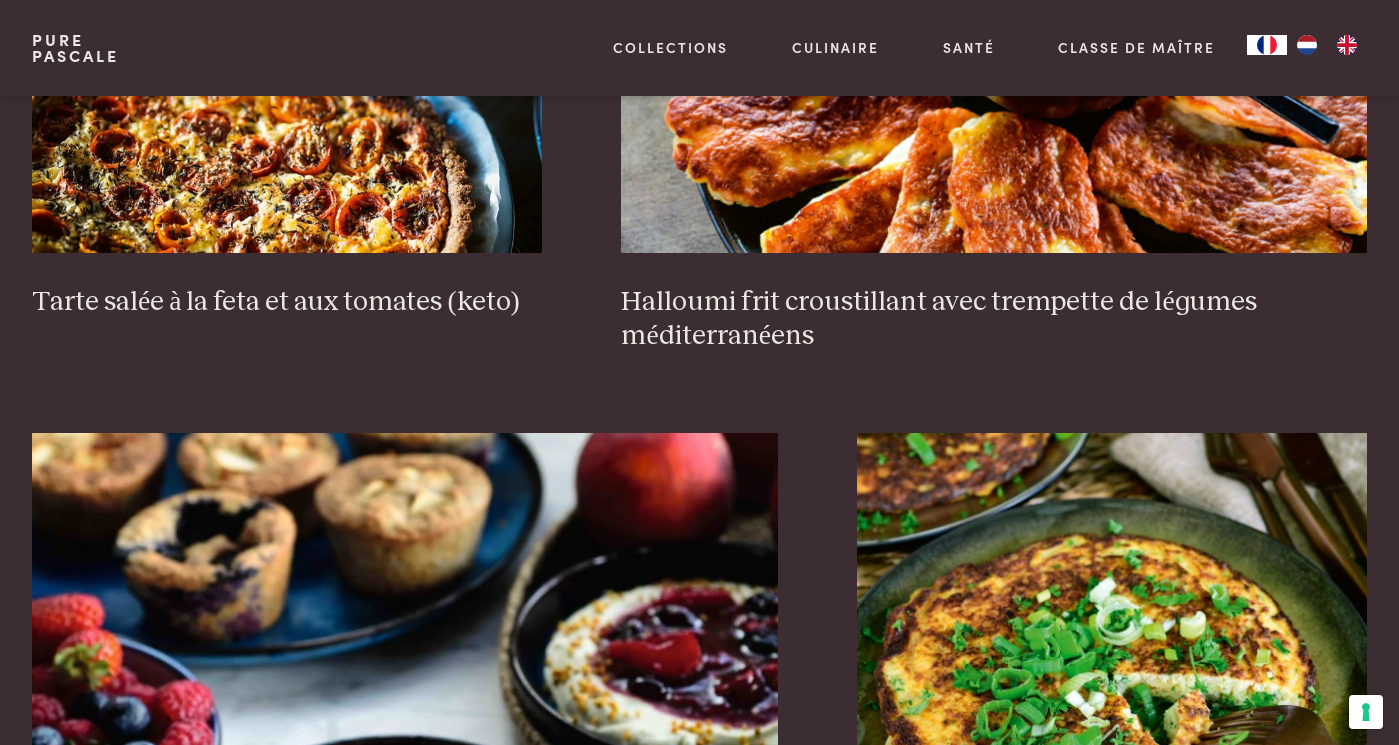 scroll, scrollTop: 1477, scrollLeft: 0, axis: vertical 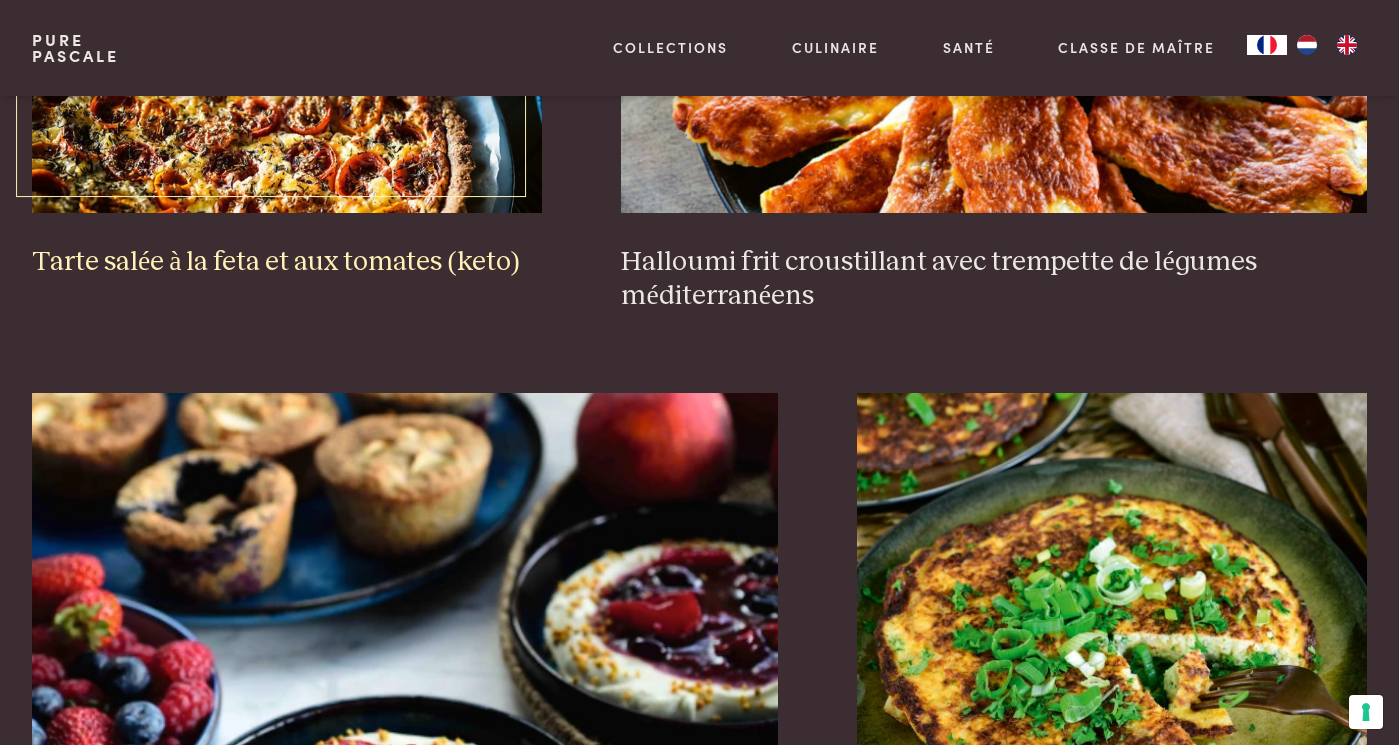 click at bounding box center (287, 13) 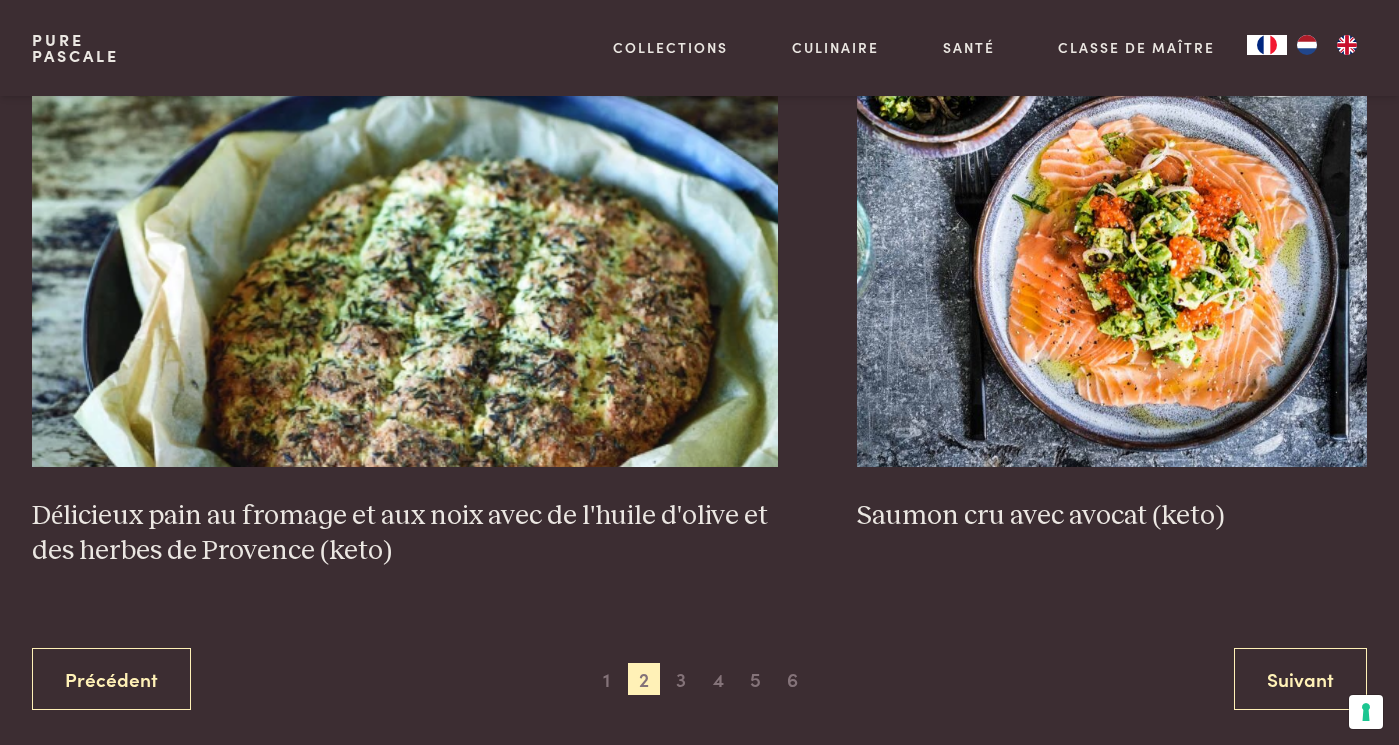 scroll, scrollTop: 3477, scrollLeft: 0, axis: vertical 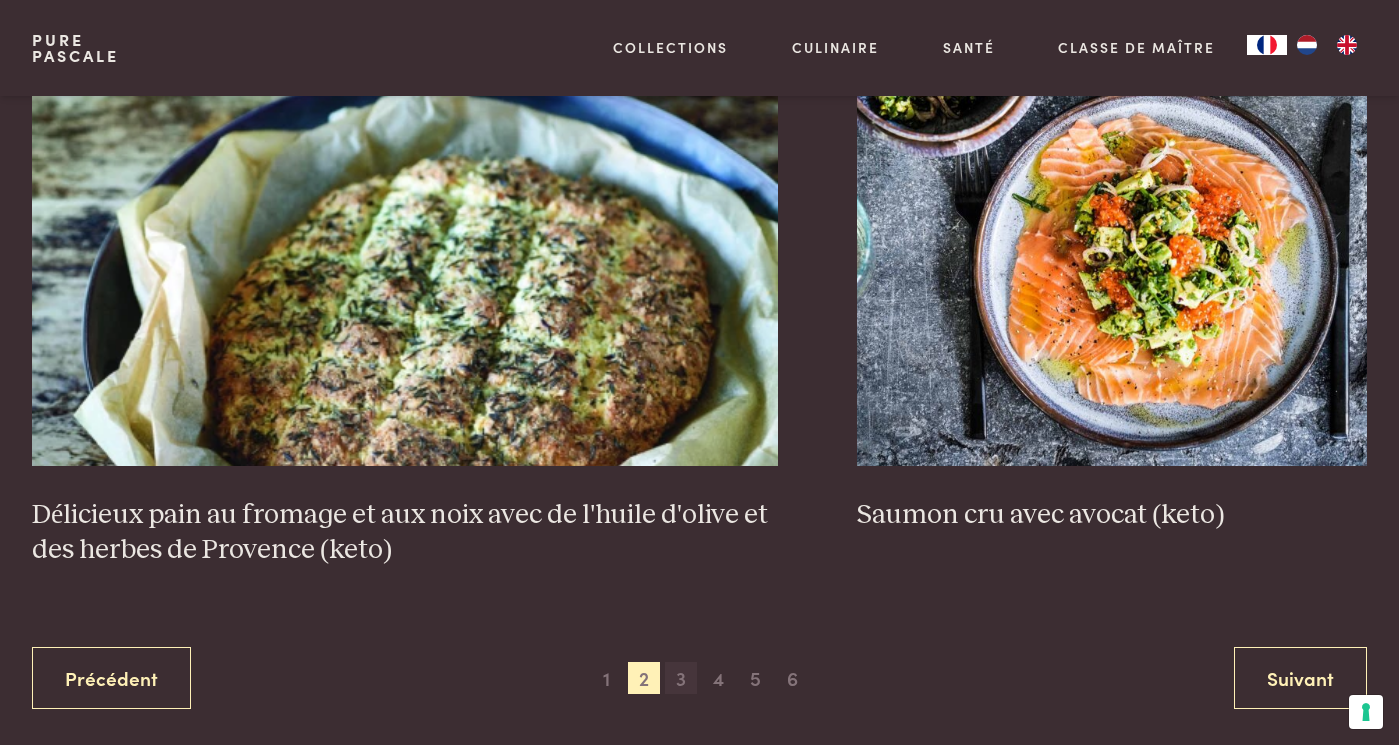 click on "3" at bounding box center [681, 678] 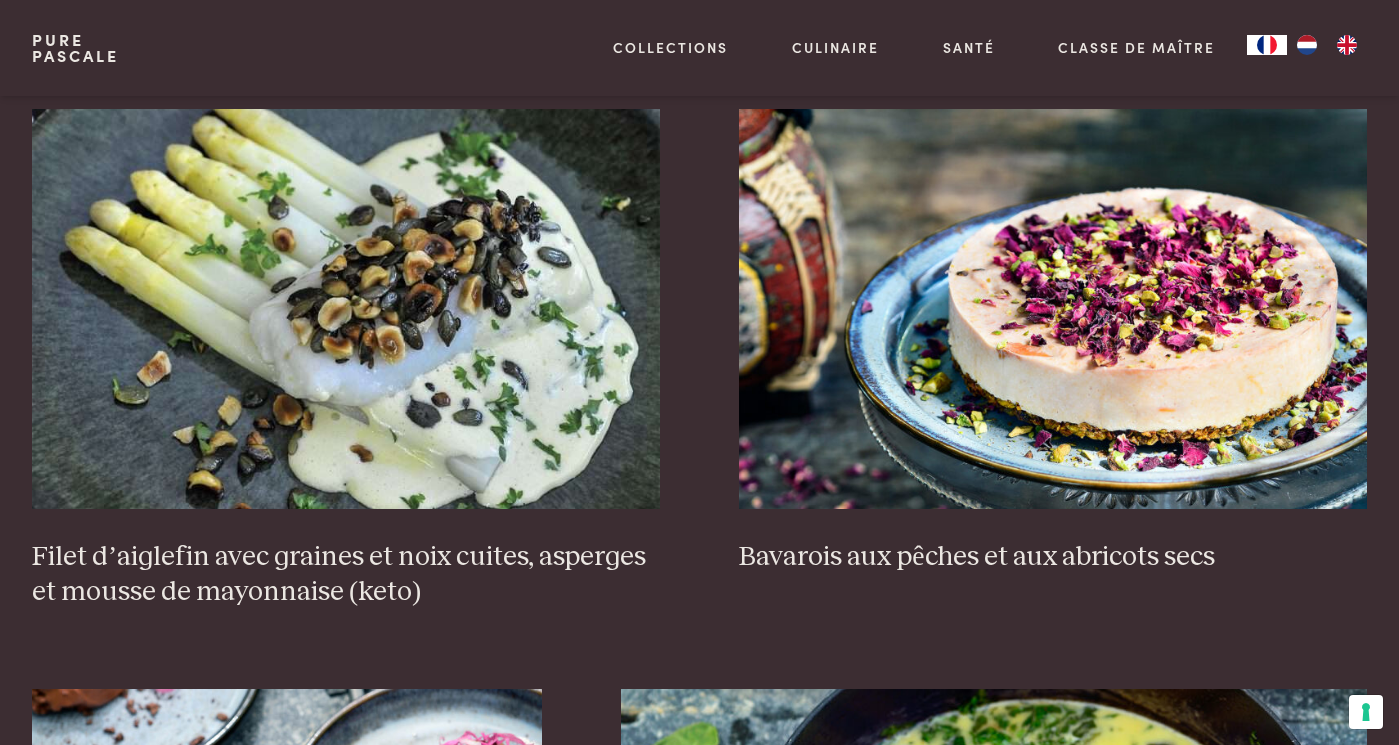 scroll, scrollTop: 637, scrollLeft: 0, axis: vertical 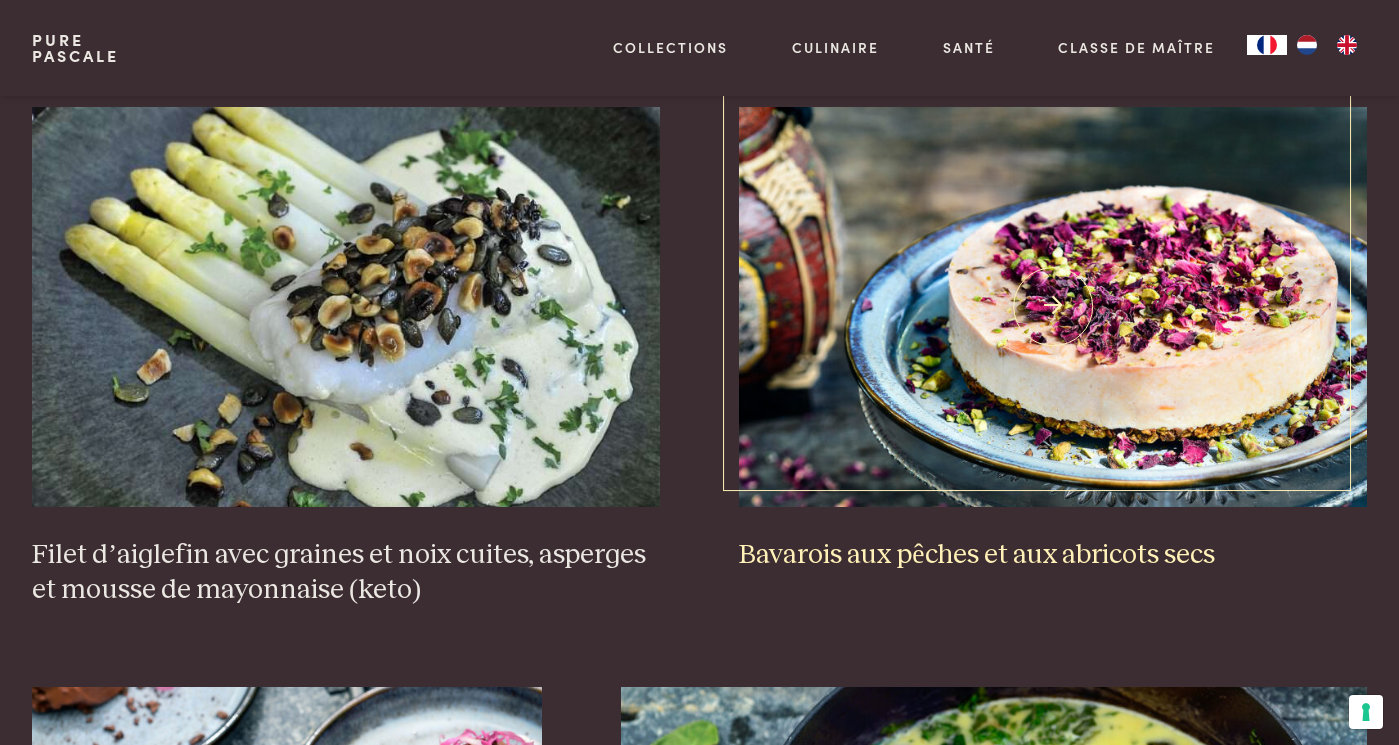 click at bounding box center [1053, 307] 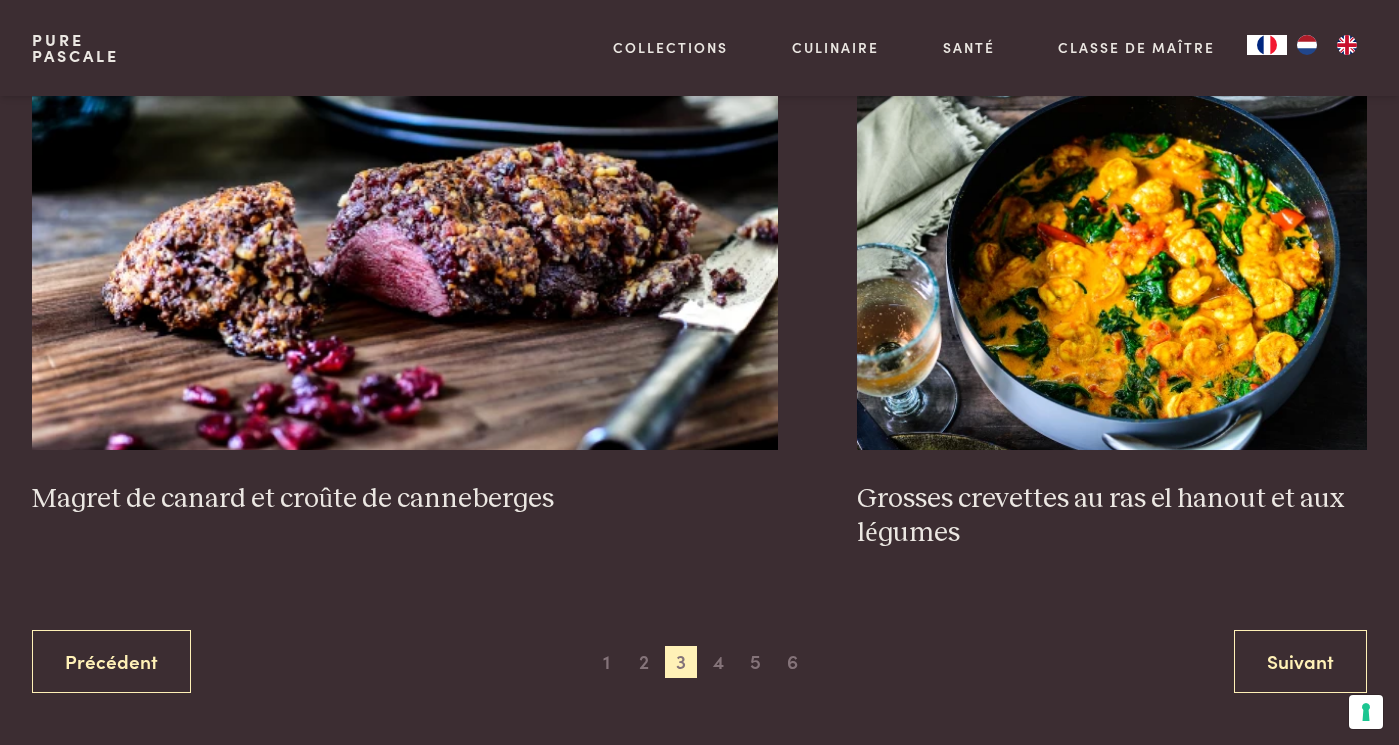 scroll, scrollTop: 3637, scrollLeft: 0, axis: vertical 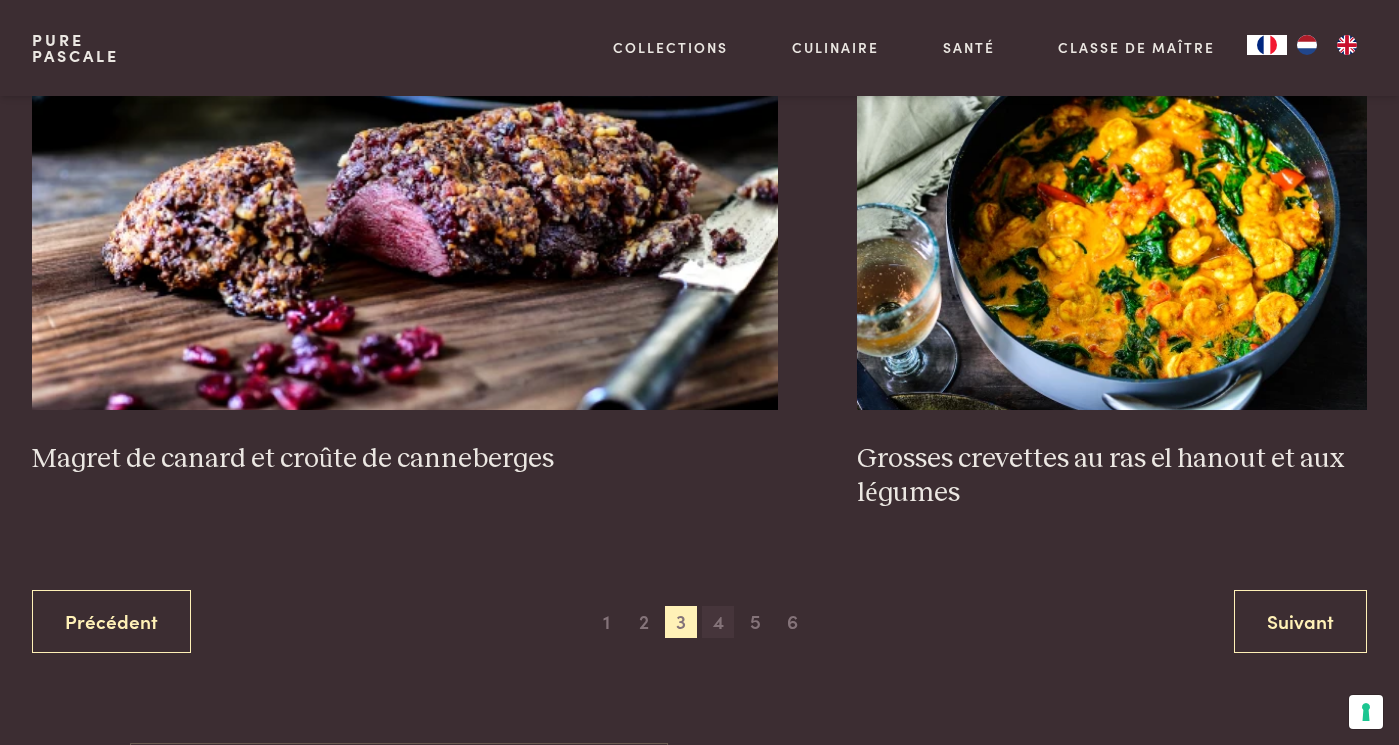 click on "4" at bounding box center [718, 622] 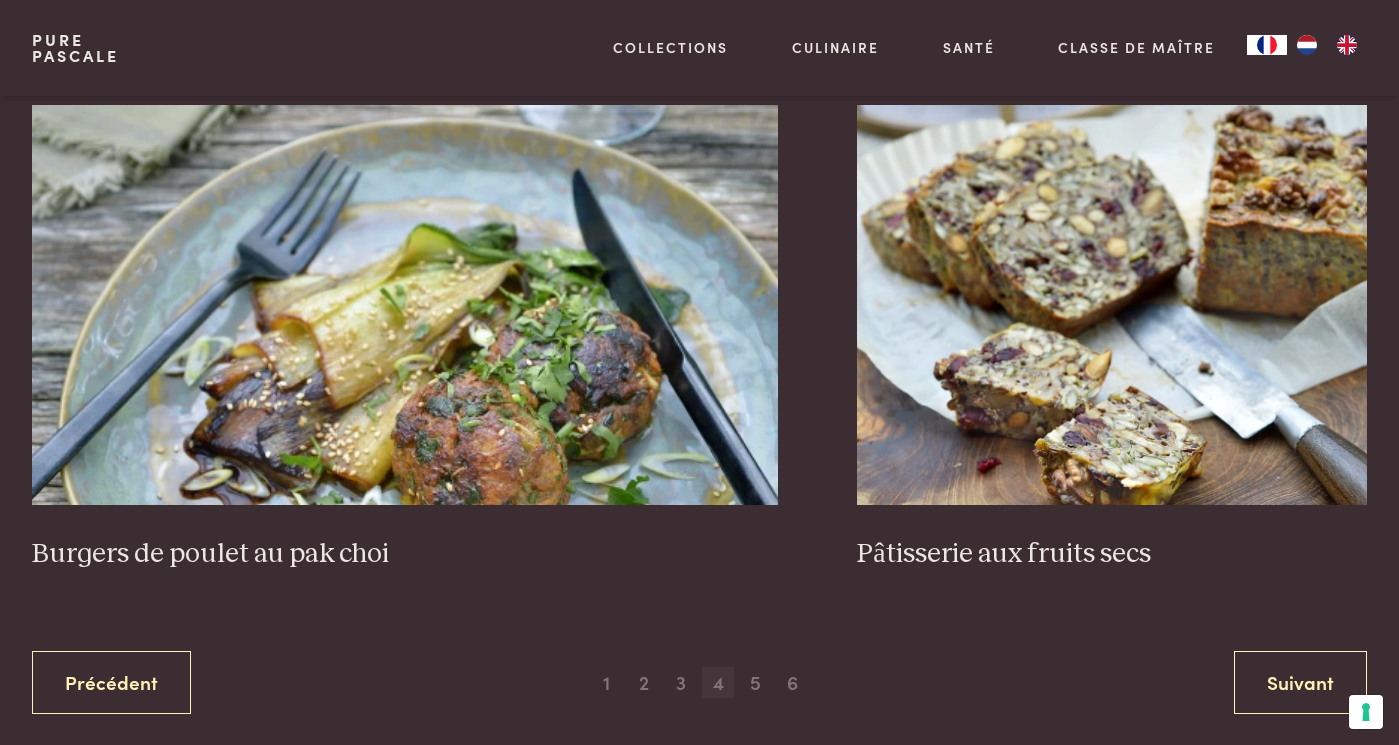 scroll, scrollTop: 3477, scrollLeft: 0, axis: vertical 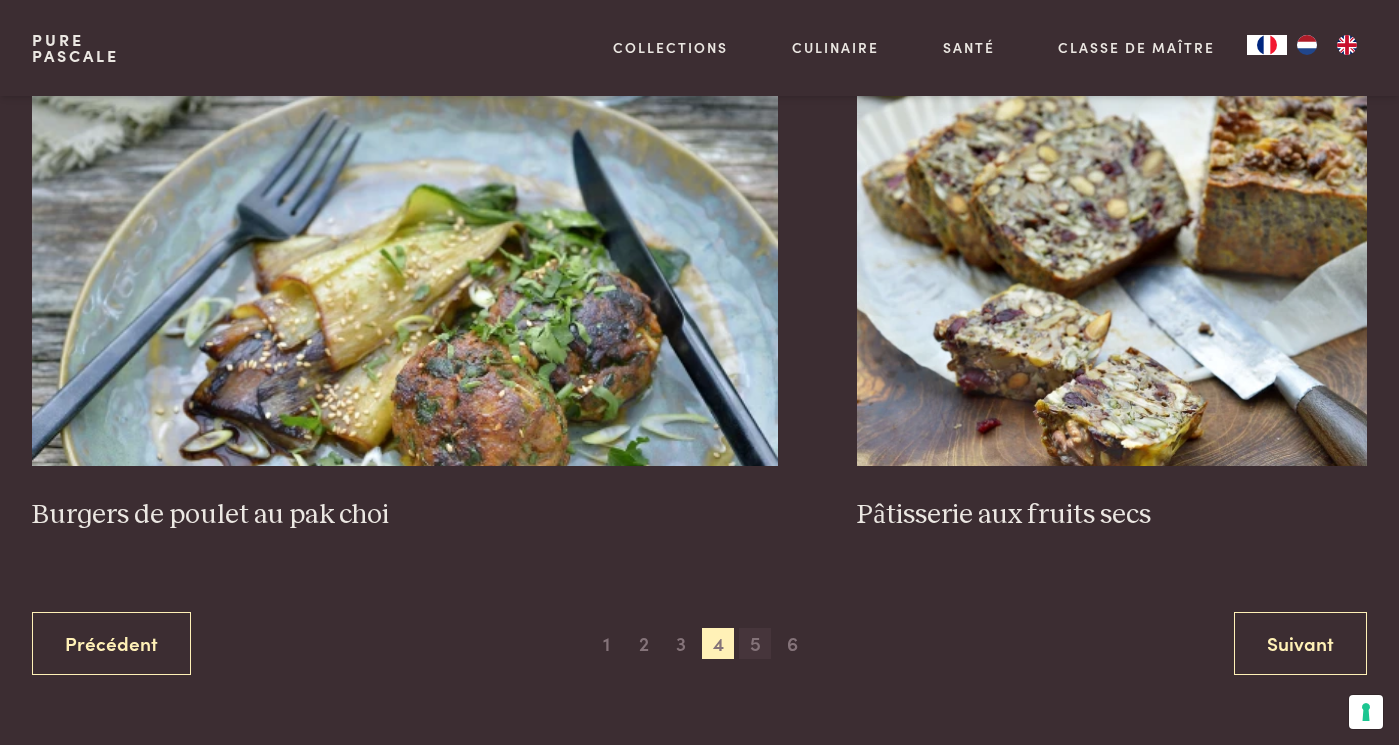 click on "5" at bounding box center [755, 644] 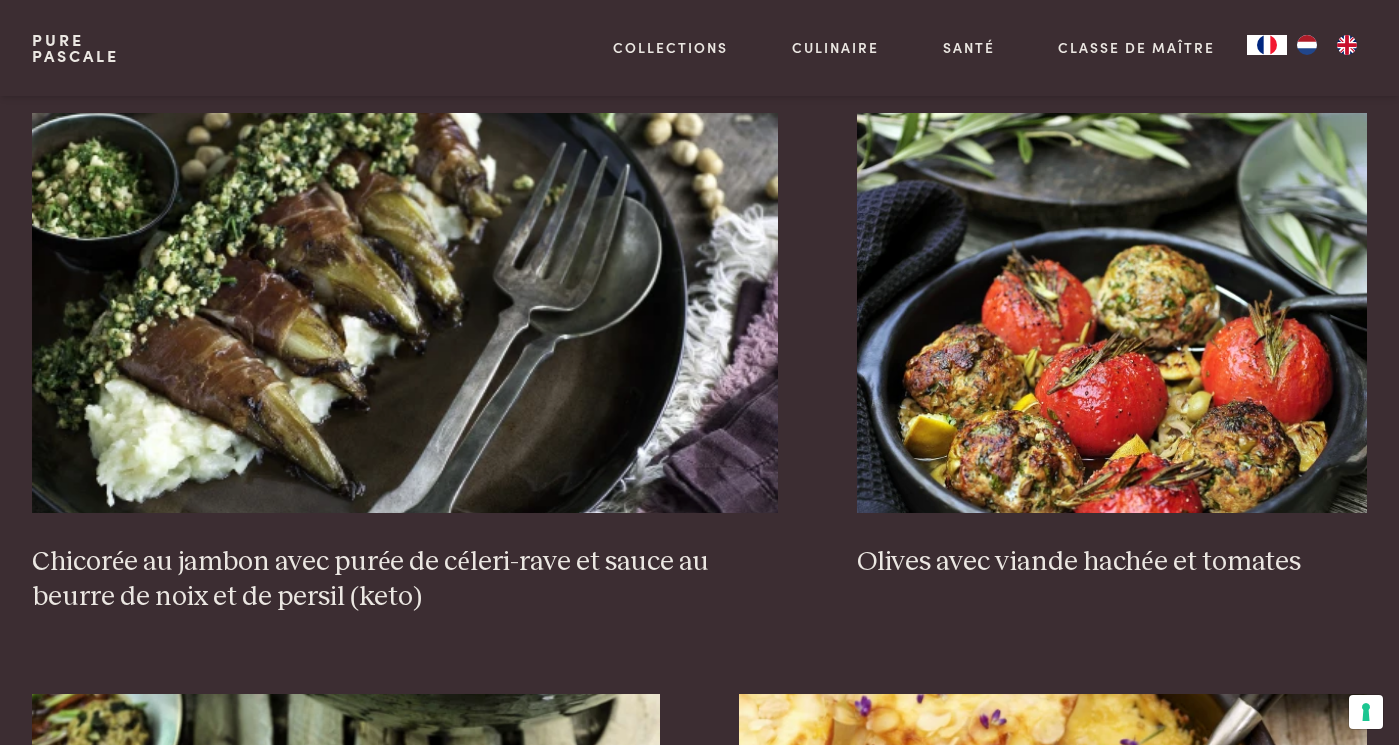 scroll, scrollTop: 1797, scrollLeft: 0, axis: vertical 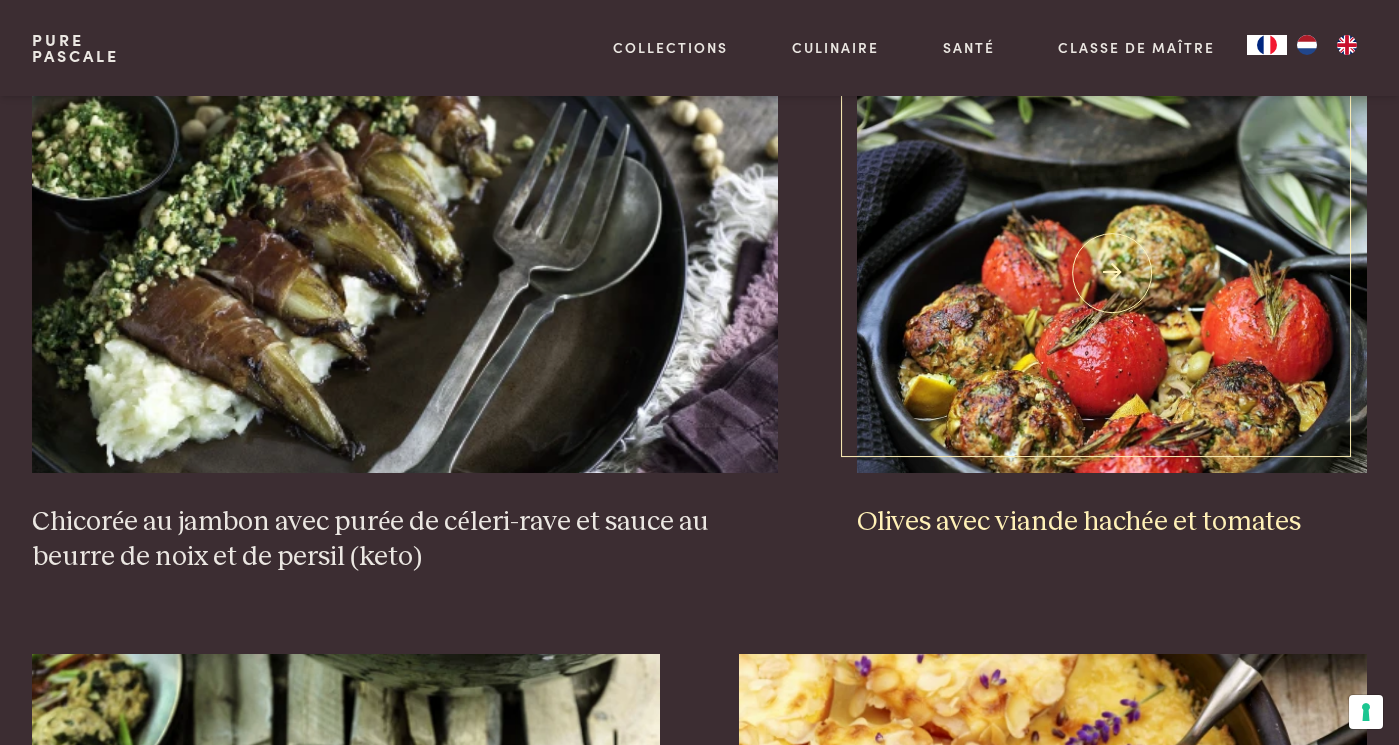 click at bounding box center [1112, 273] 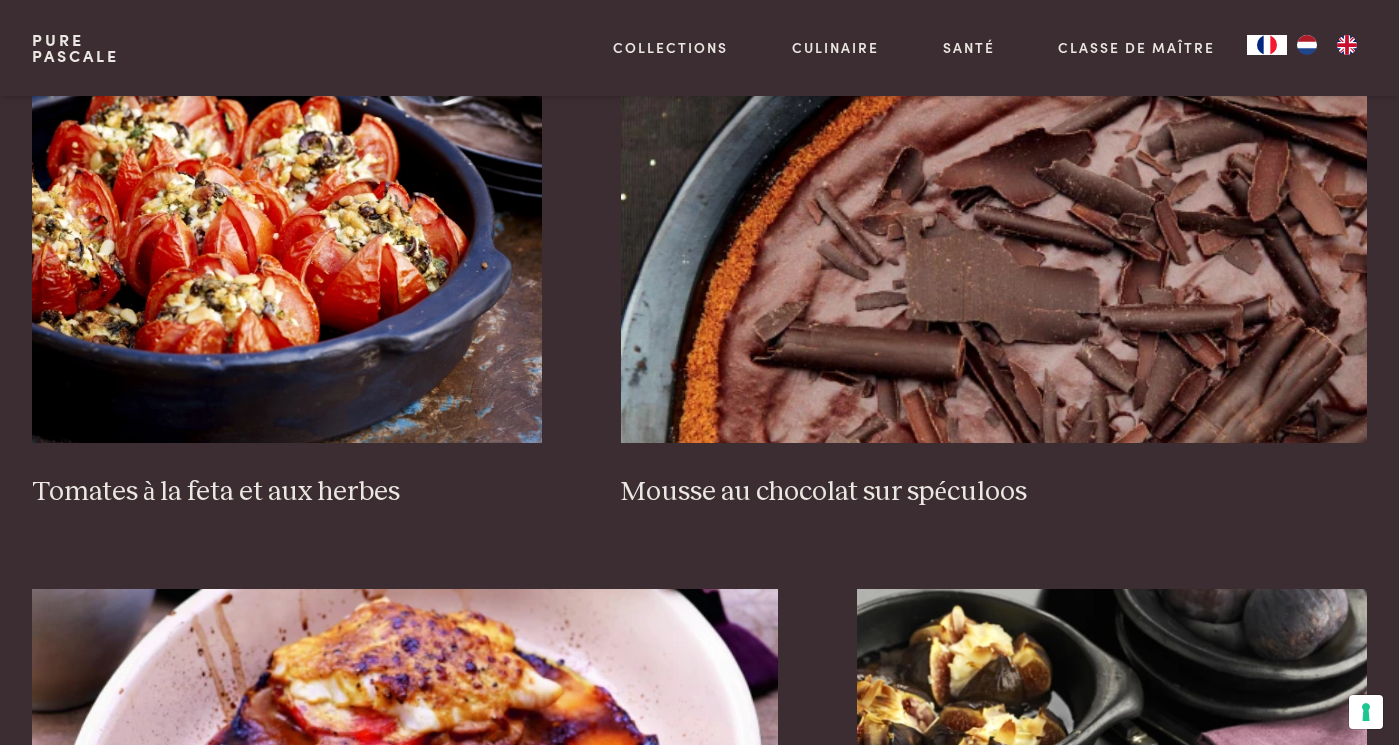 scroll, scrollTop: 2957, scrollLeft: 0, axis: vertical 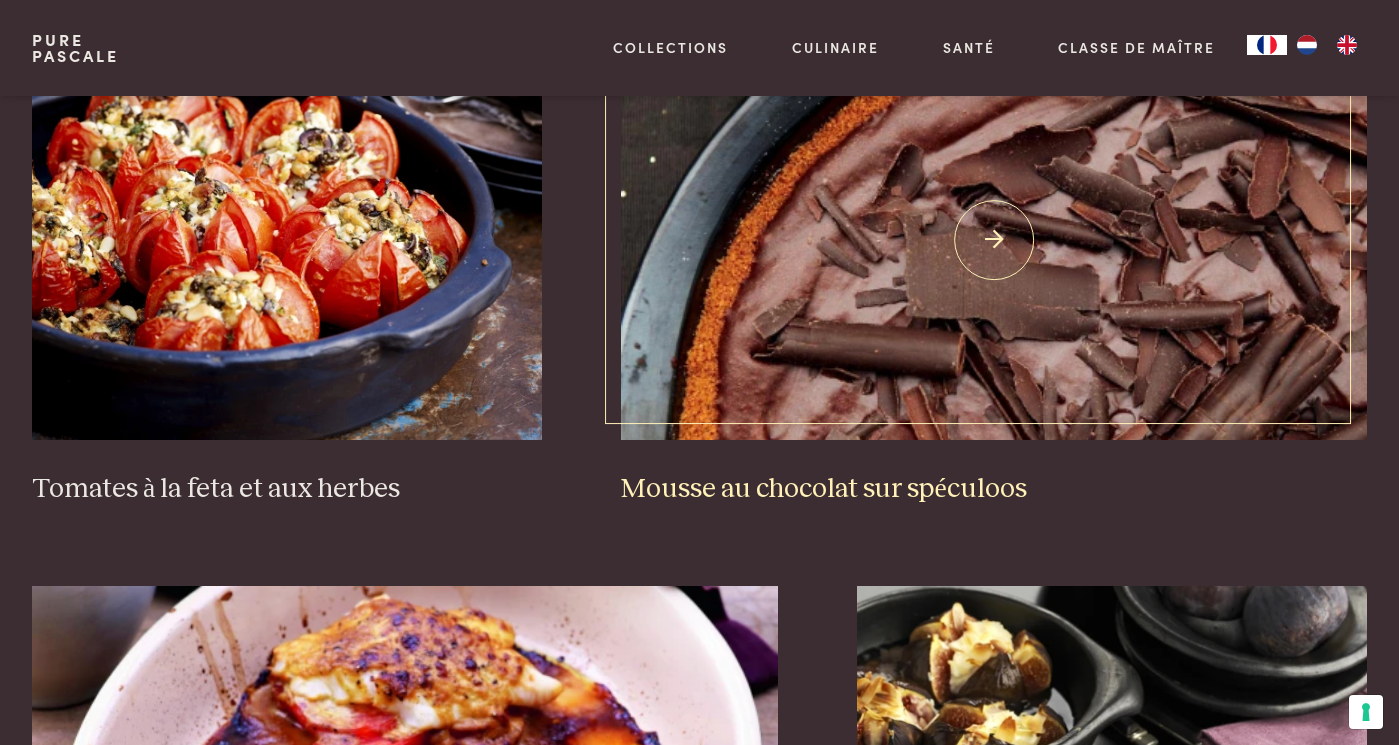 click at bounding box center [994, 240] 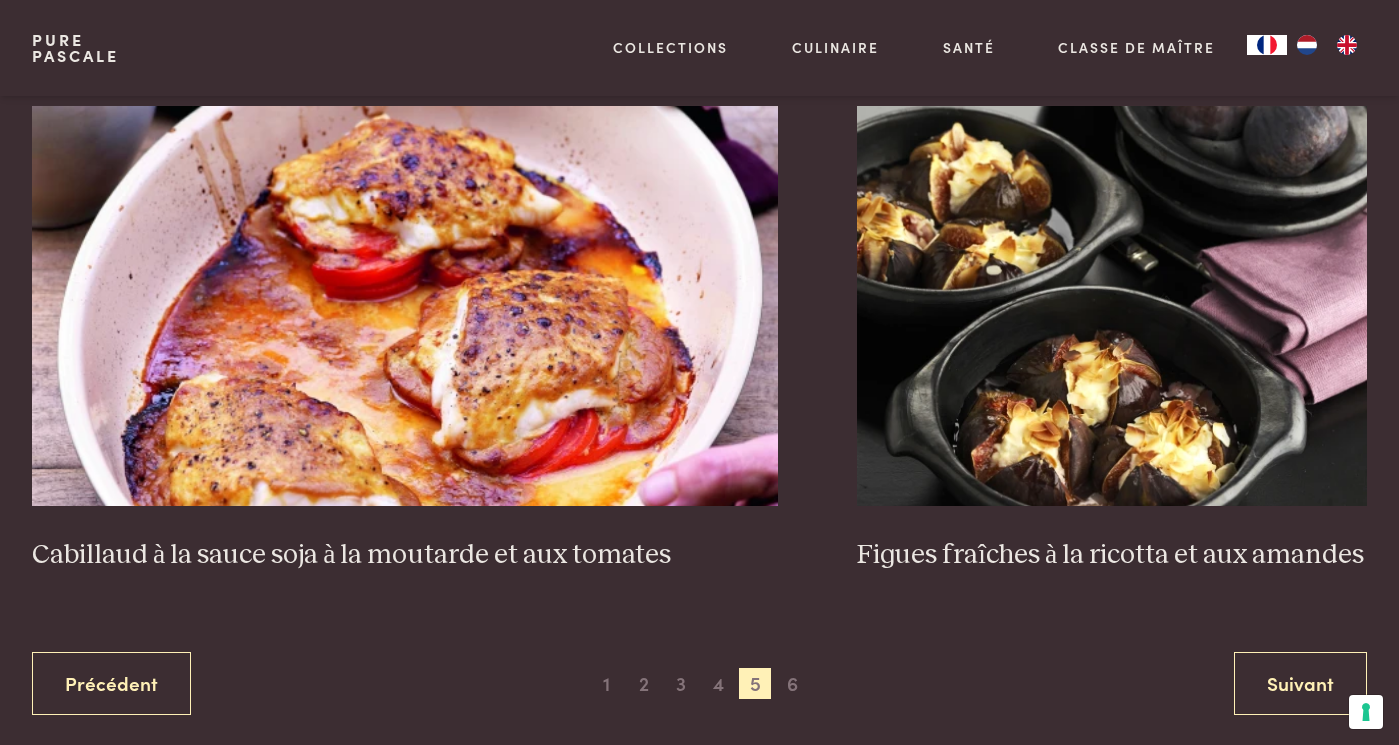 scroll, scrollTop: 3477, scrollLeft: 0, axis: vertical 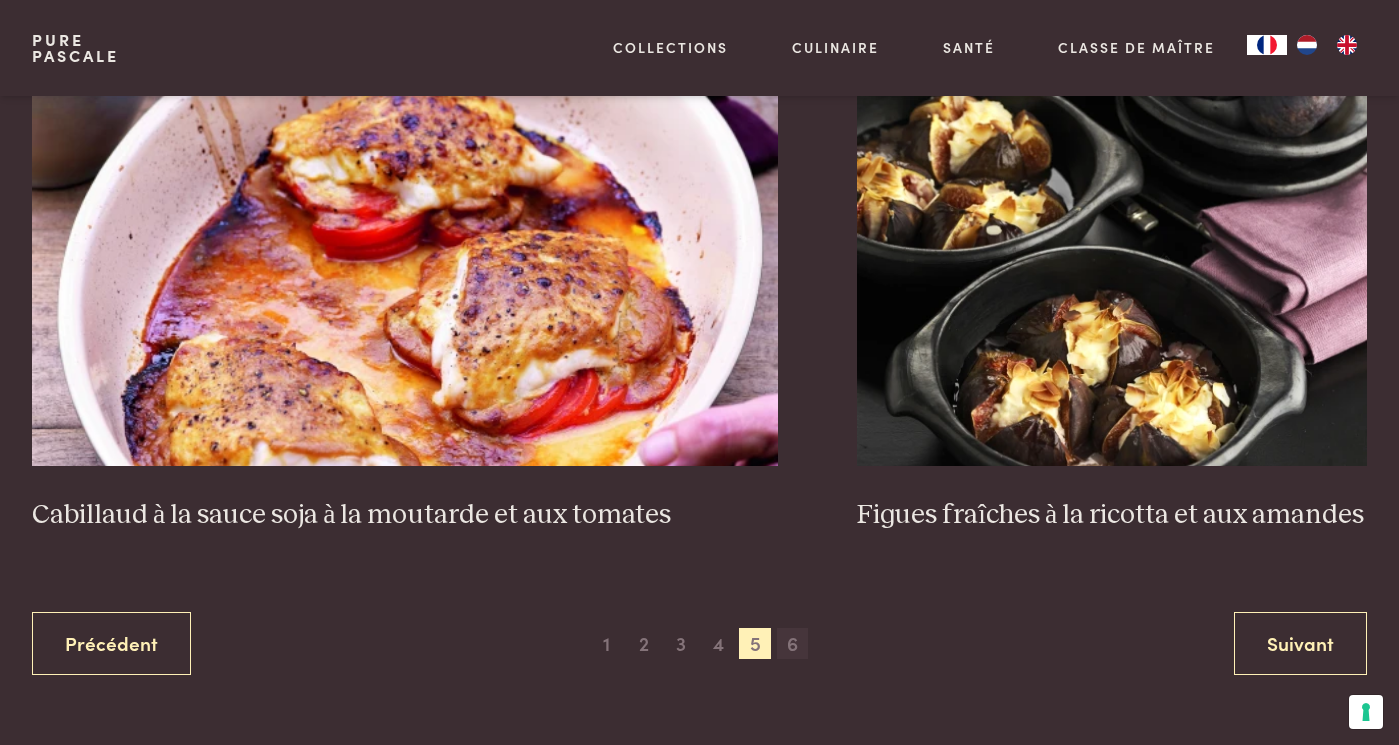 click on "6" at bounding box center [793, 644] 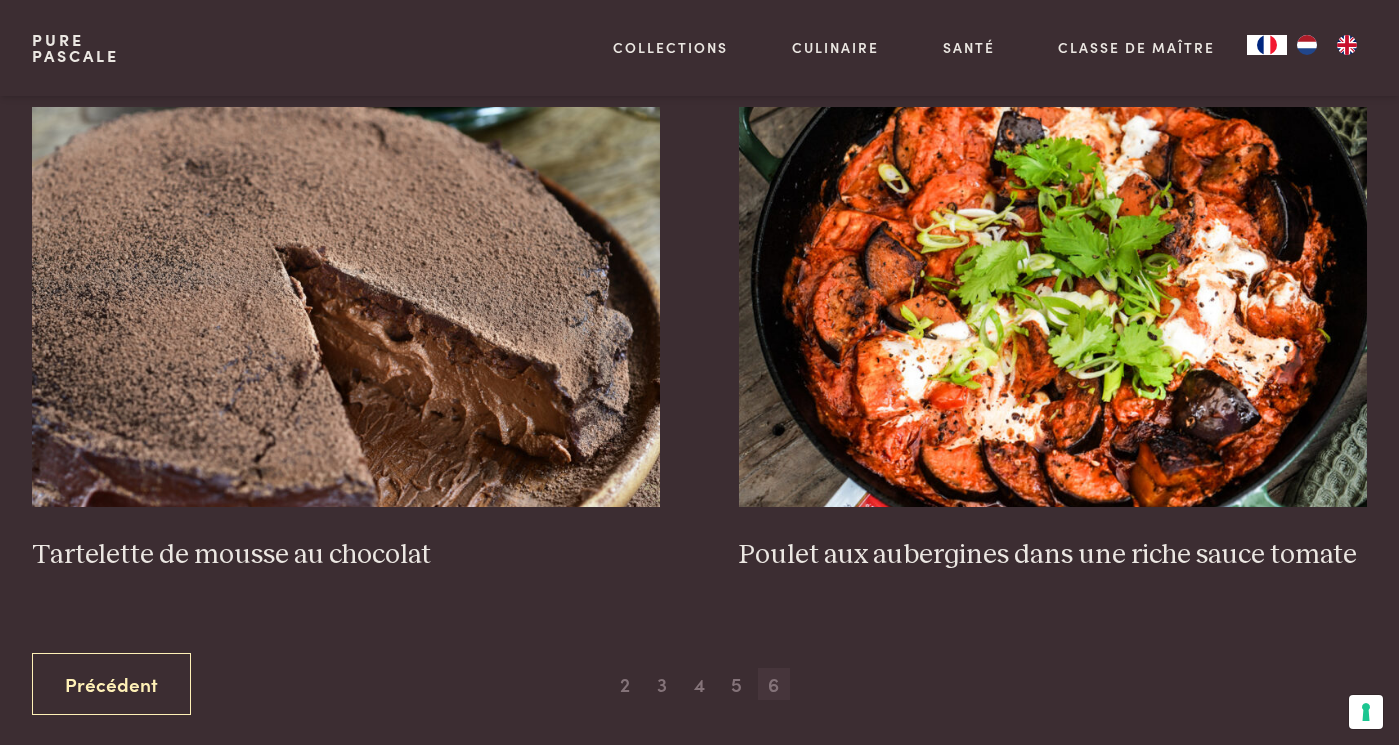 scroll, scrollTop: 677, scrollLeft: 0, axis: vertical 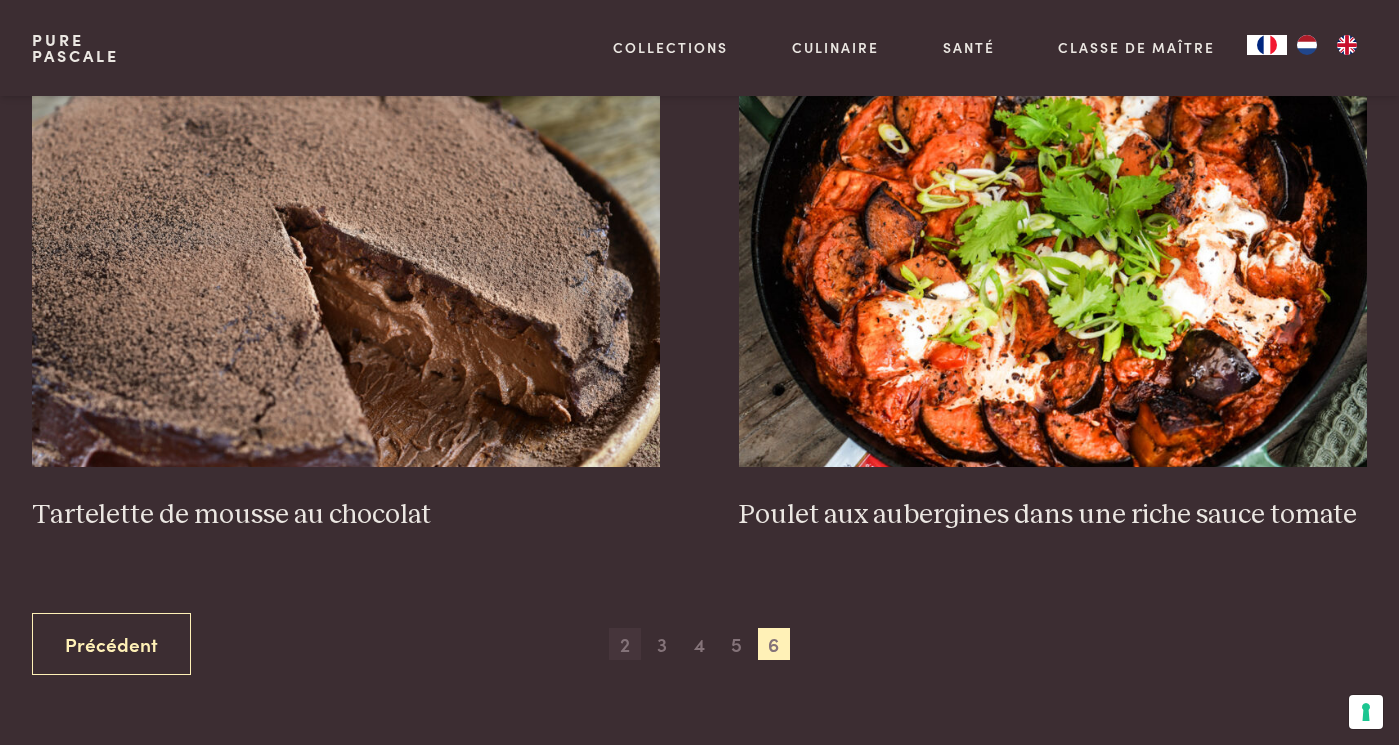 click on "2" at bounding box center (625, 644) 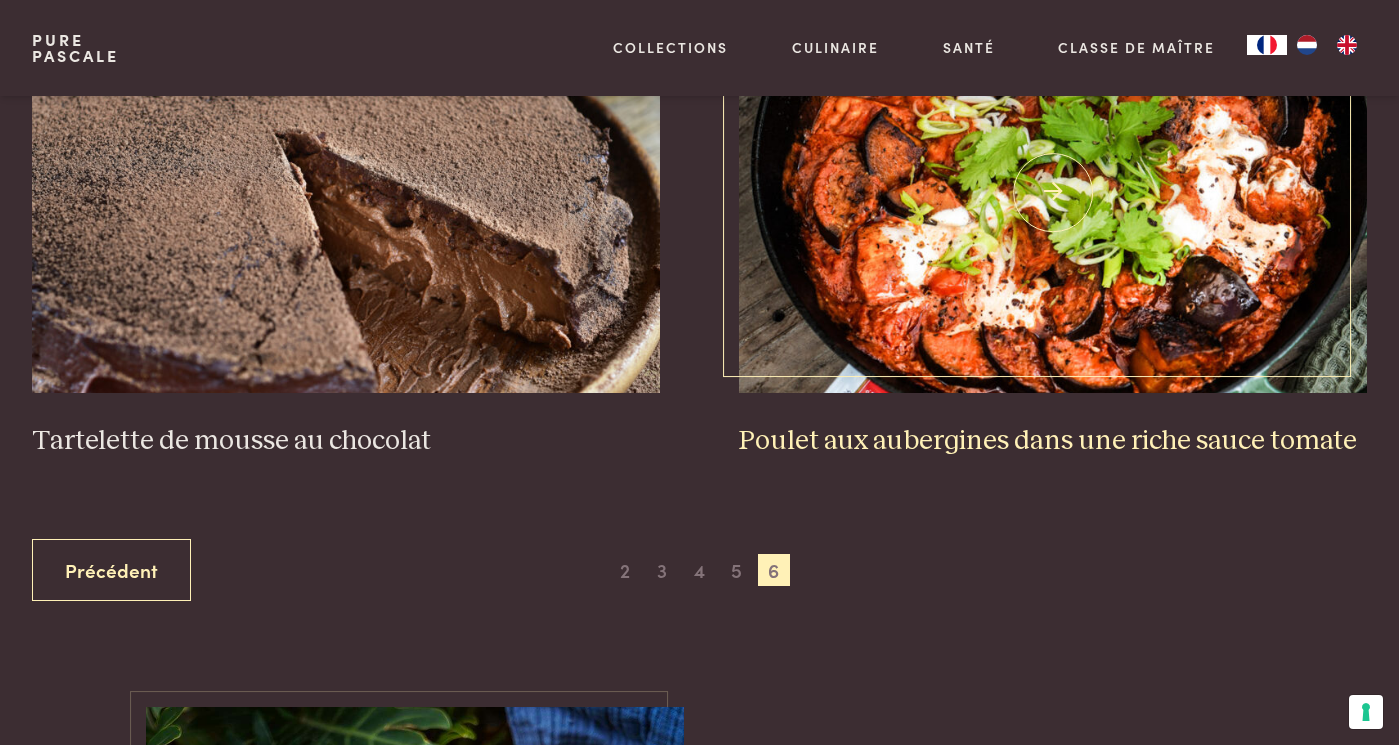 scroll, scrollTop: 837, scrollLeft: 0, axis: vertical 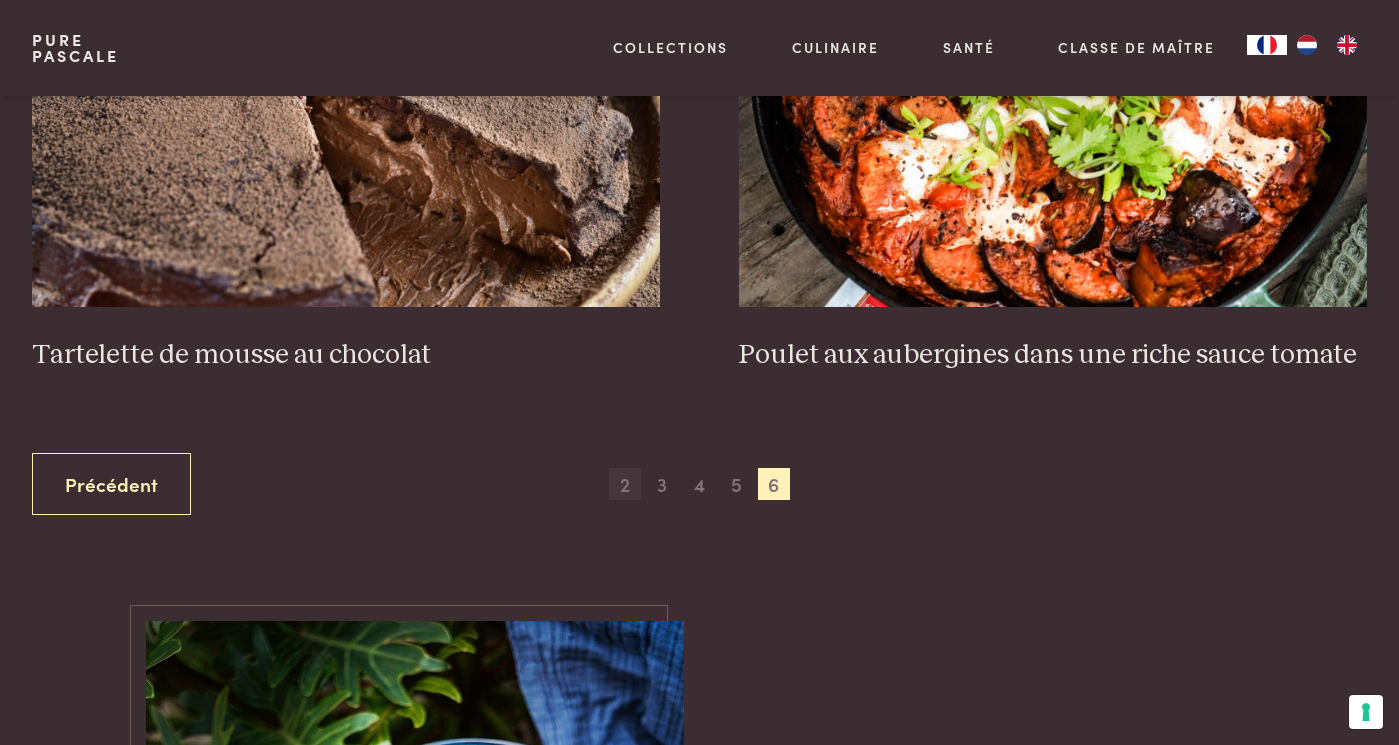 click on "2" at bounding box center [625, 484] 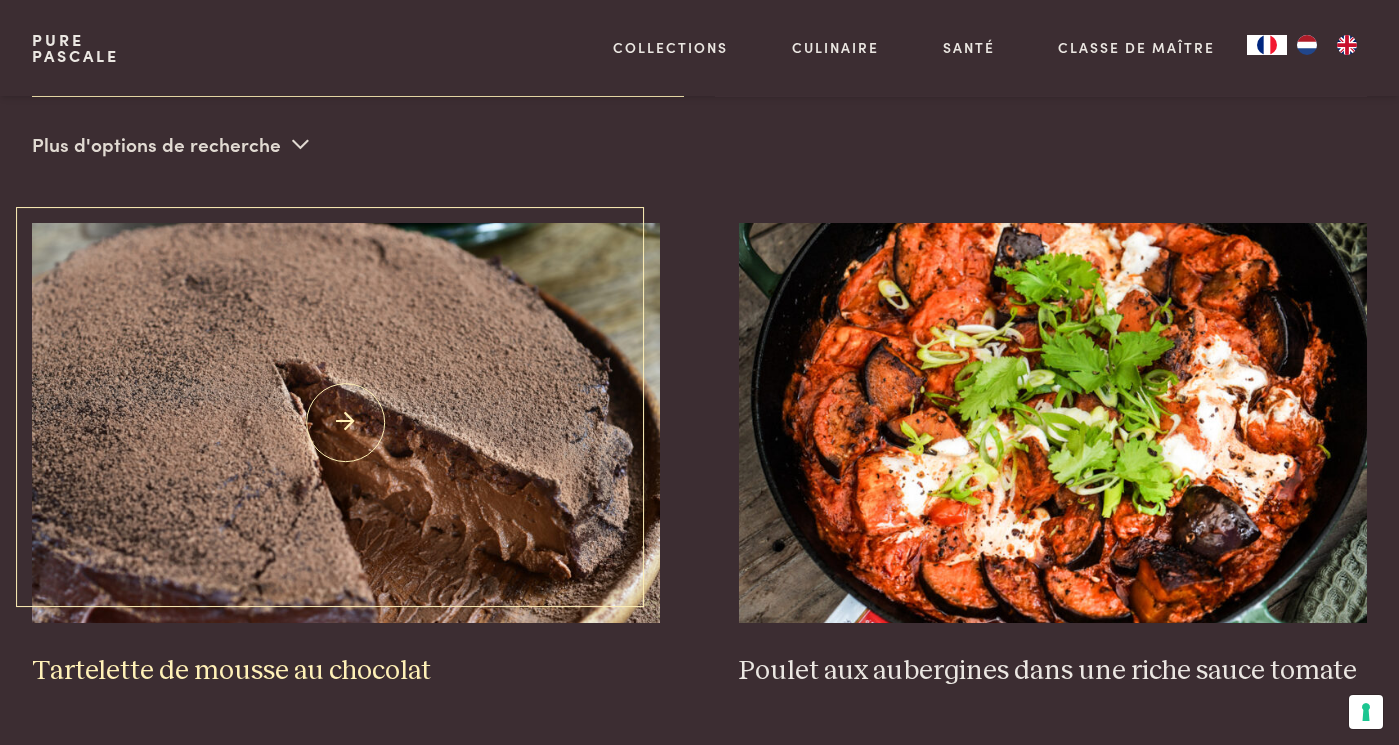 scroll, scrollTop: 517, scrollLeft: 0, axis: vertical 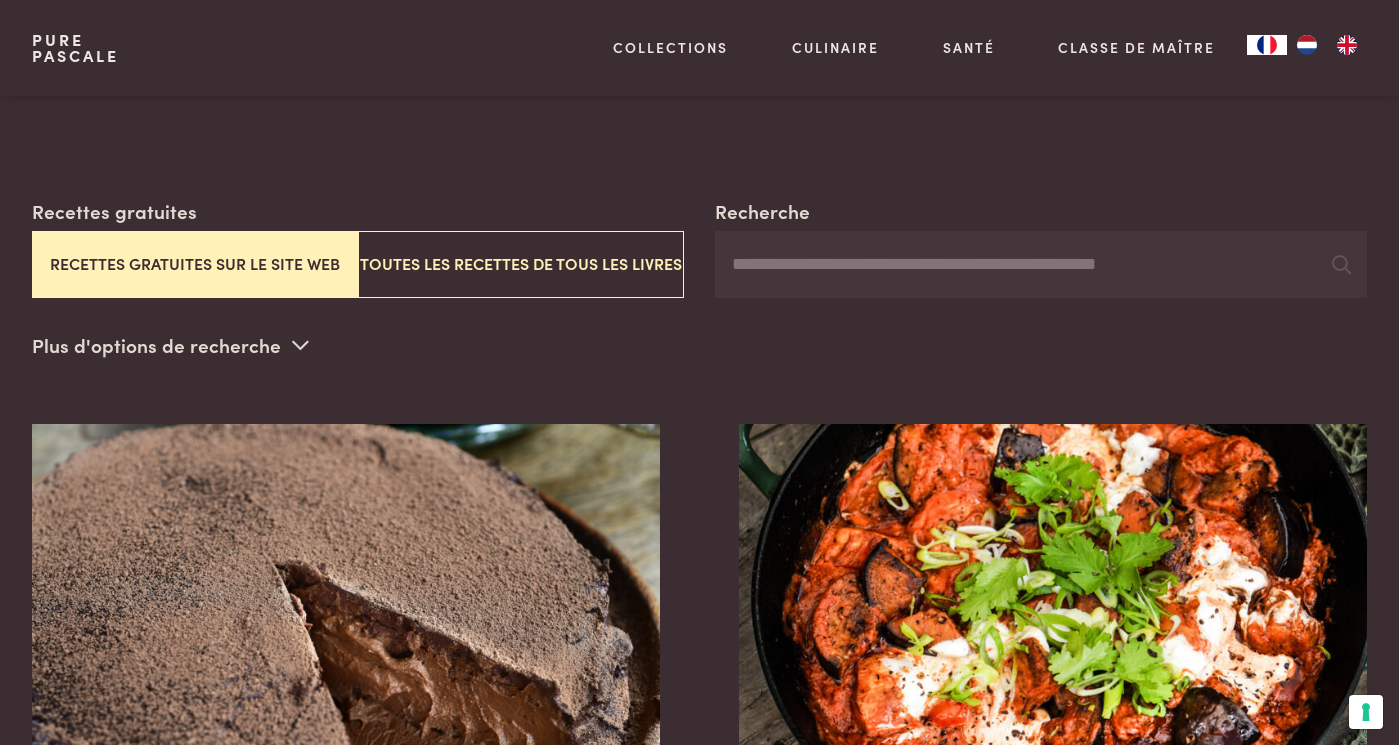click on "Plus d'options de recherche" at bounding box center (170, 345) 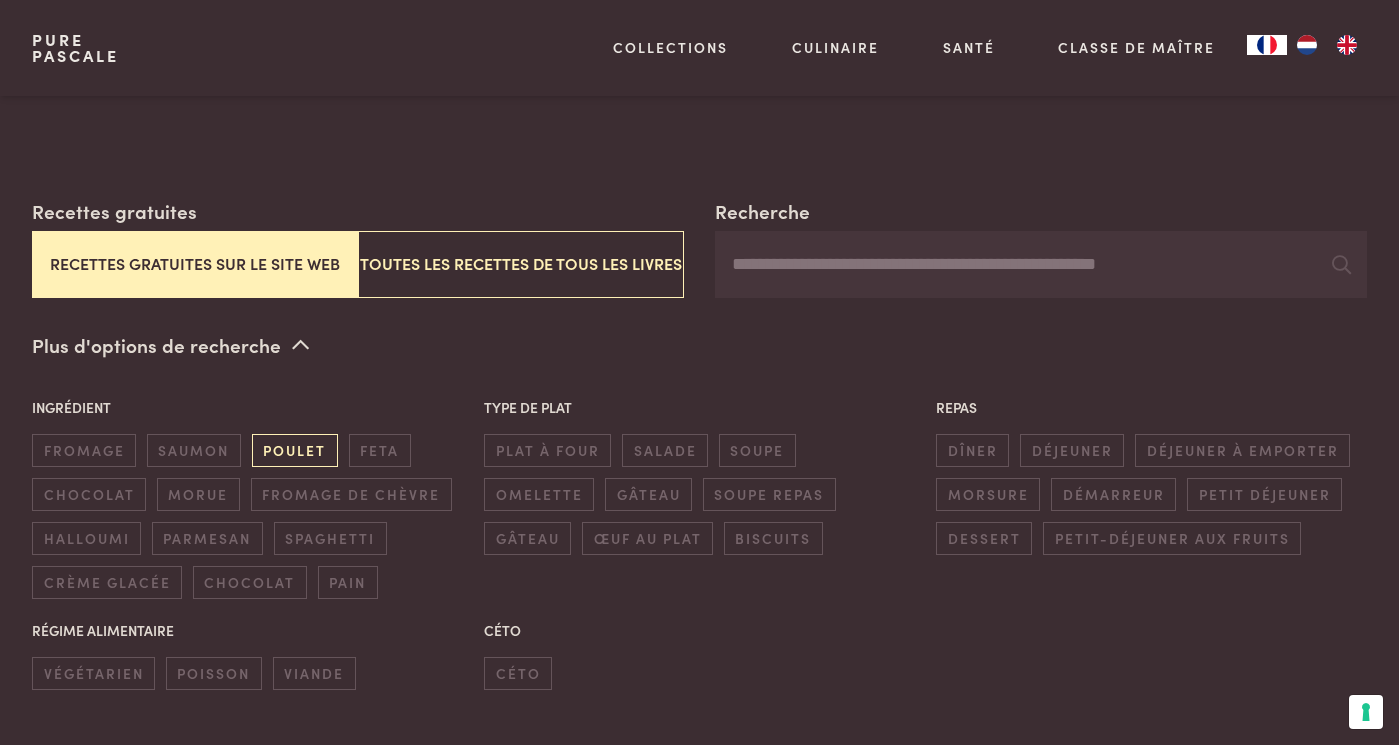 click on "poulet" at bounding box center (295, 450) 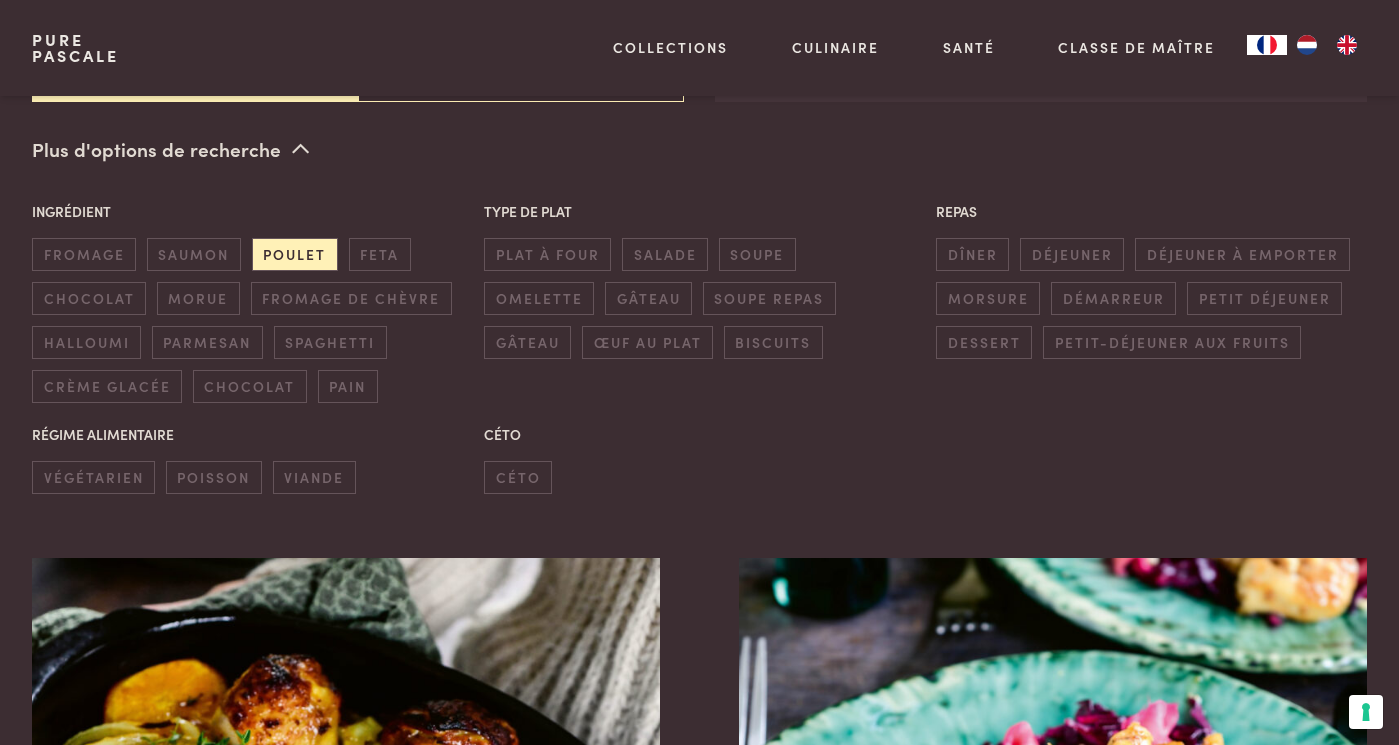 scroll, scrollTop: 517, scrollLeft: 0, axis: vertical 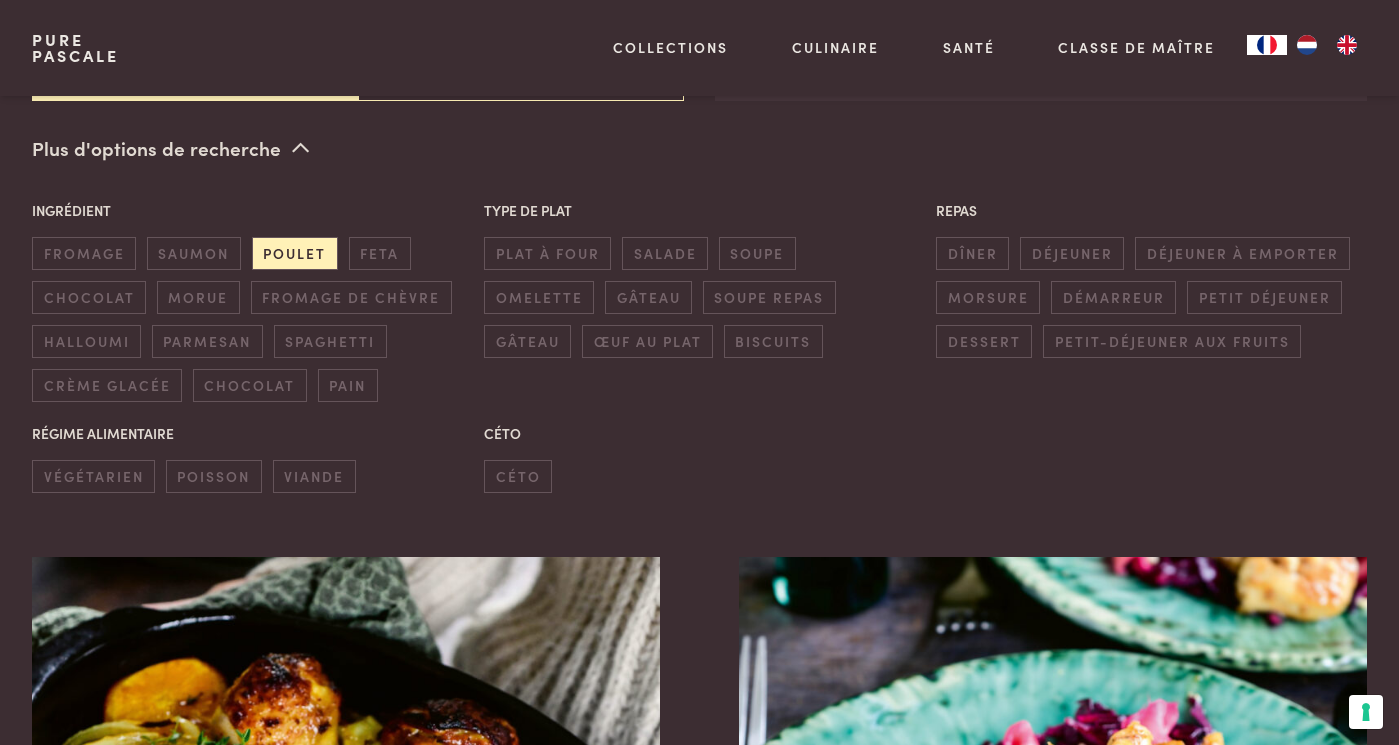 click on "Céto   céto" at bounding box center [699, 458] 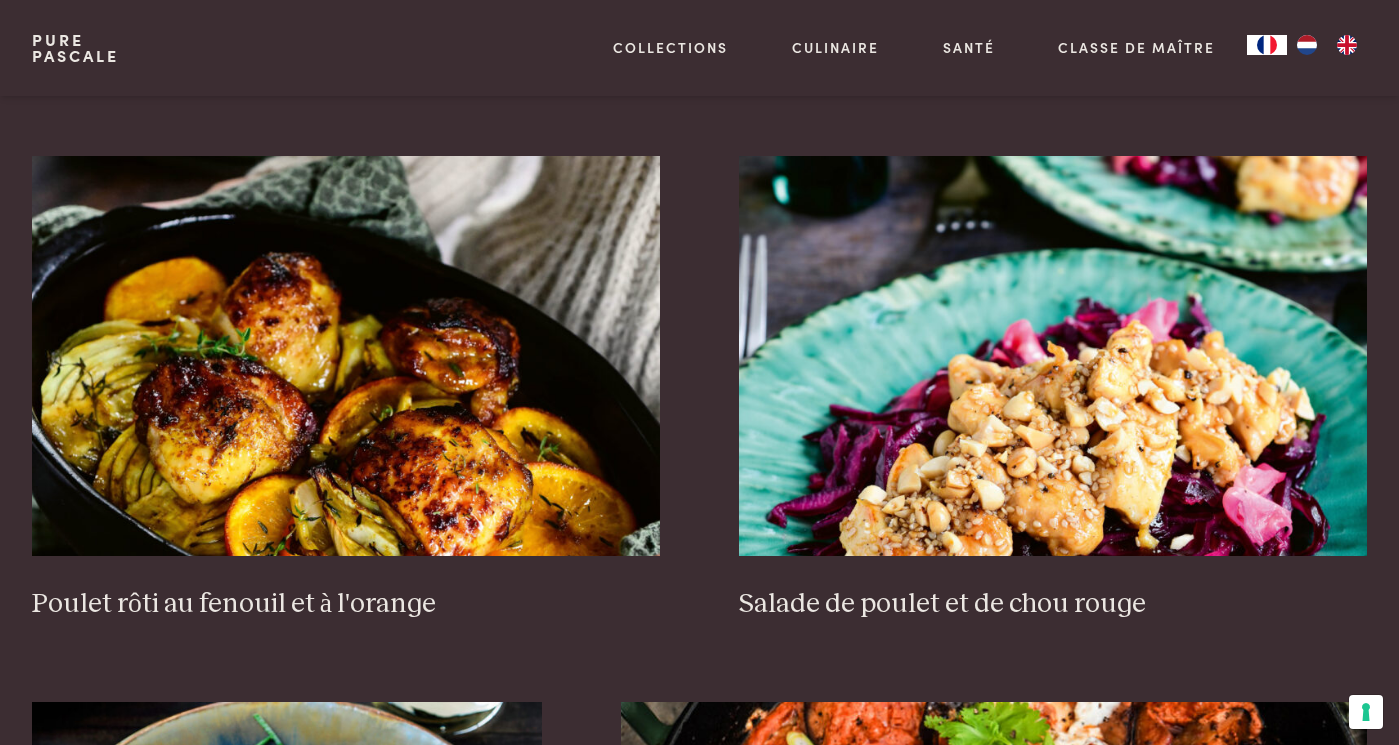 scroll, scrollTop: 957, scrollLeft: 0, axis: vertical 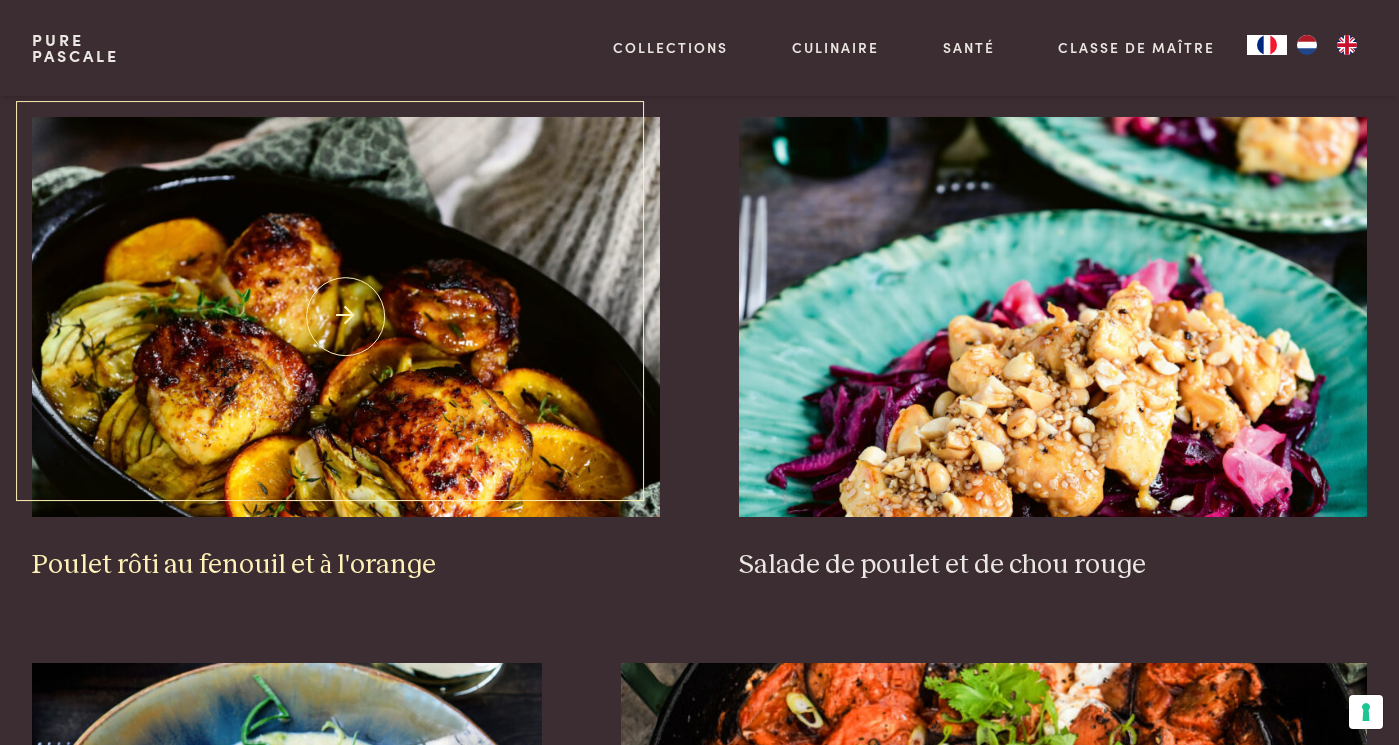 click on "Poulet rôti au fenouil et à l'orange" at bounding box center (346, 565) 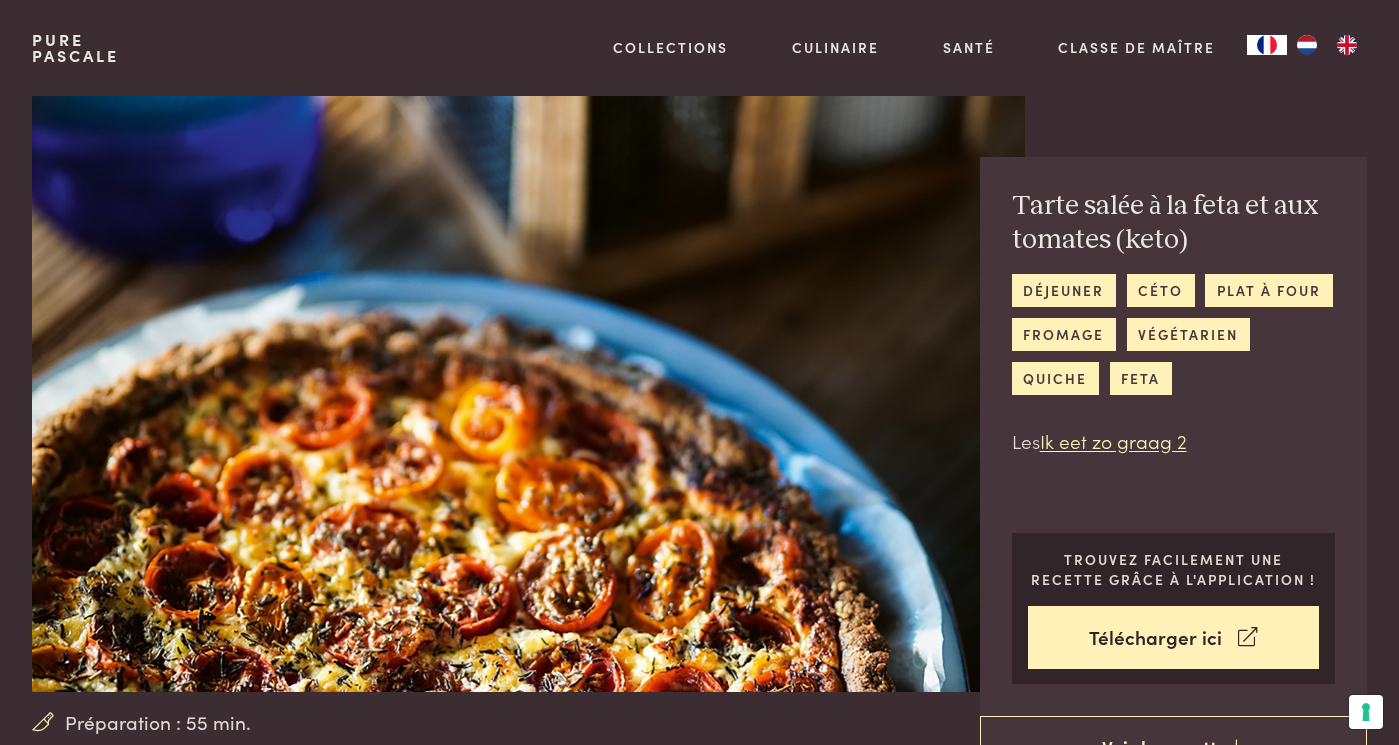 scroll, scrollTop: 0, scrollLeft: 0, axis: both 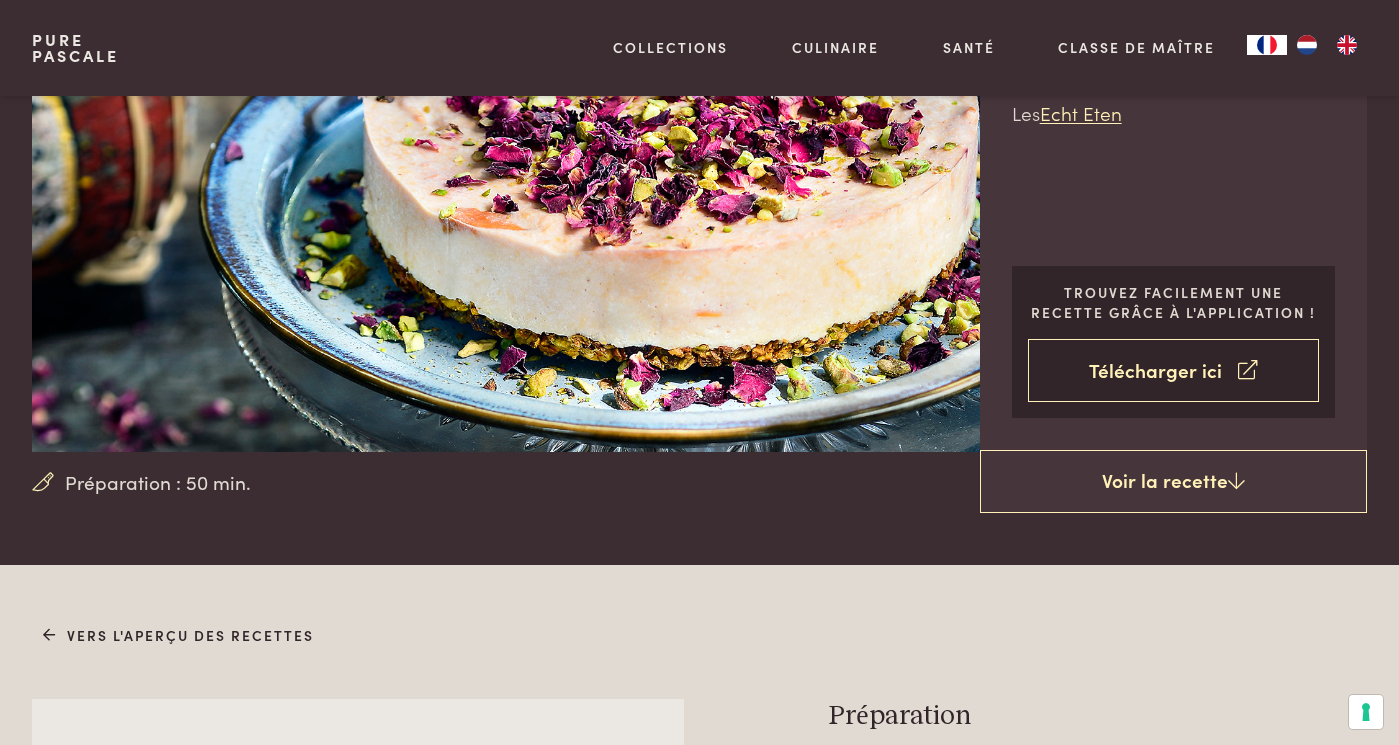click on "Télécharger ici" at bounding box center [1174, 370] 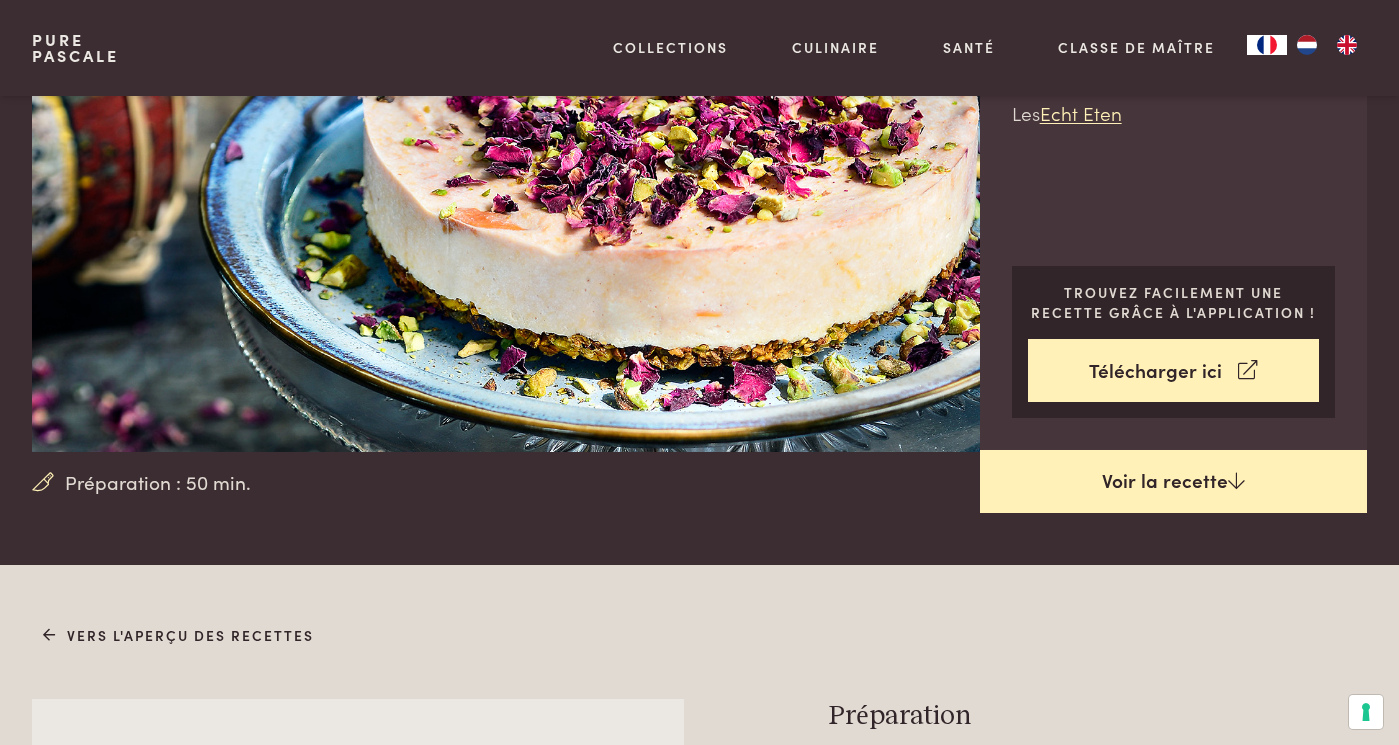 click on "Voir la recette" at bounding box center (1173, 482) 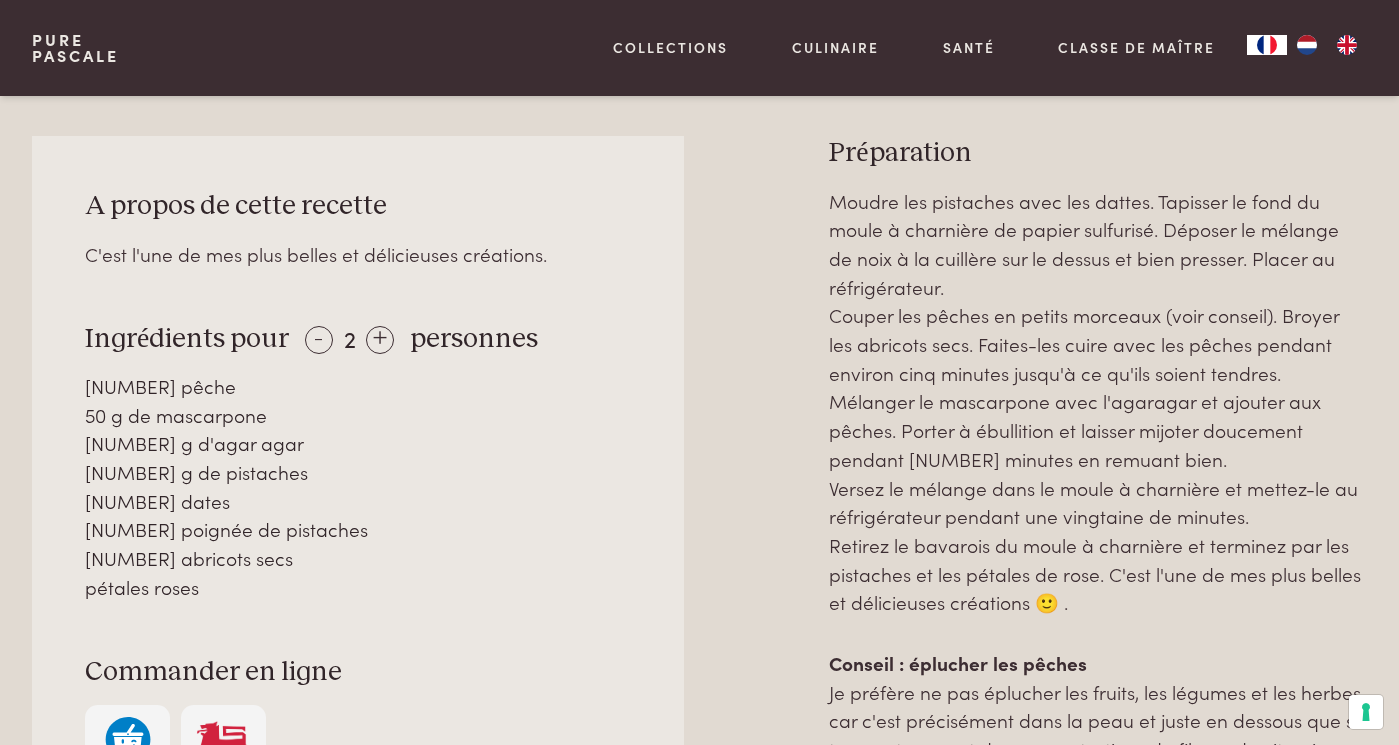 scroll, scrollTop: 805, scrollLeft: 0, axis: vertical 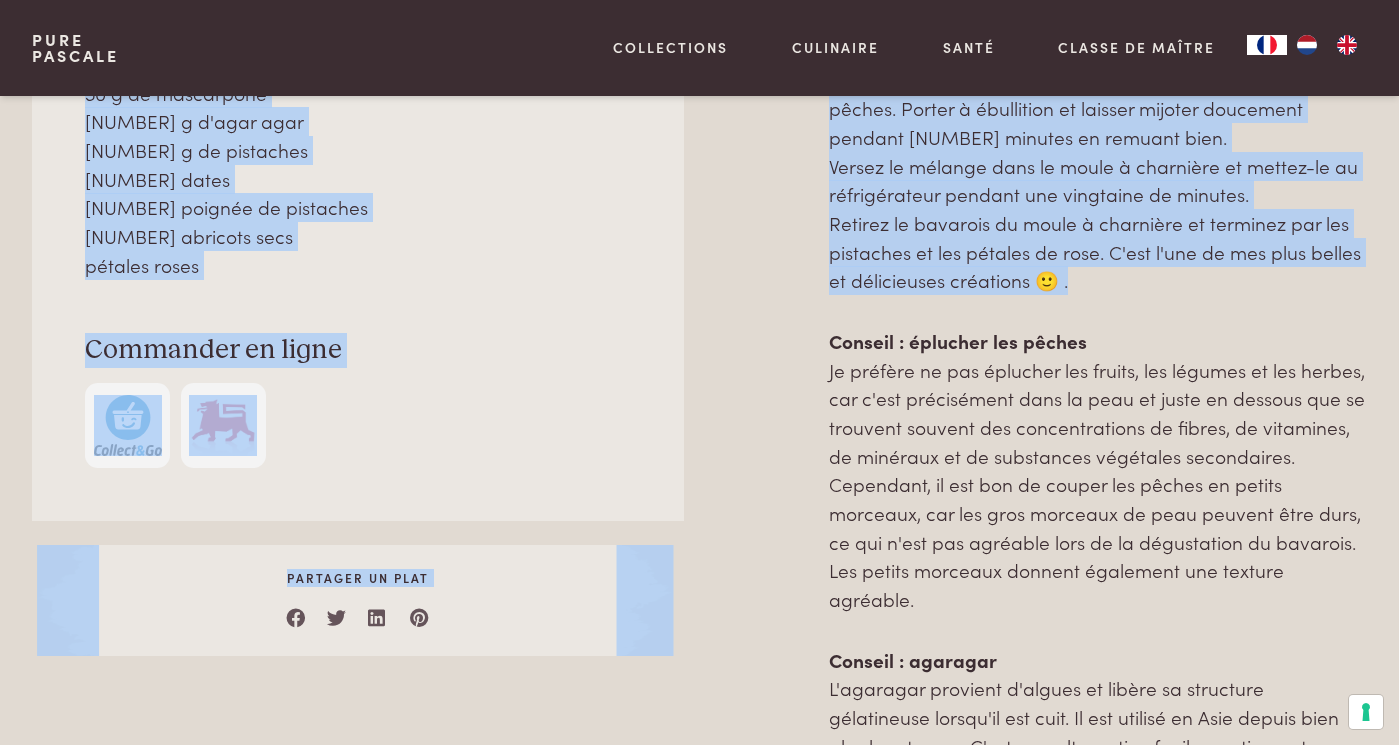 drag, startPoint x: 87, startPoint y: 191, endPoint x: 1208, endPoint y: 317, distance: 1128.059 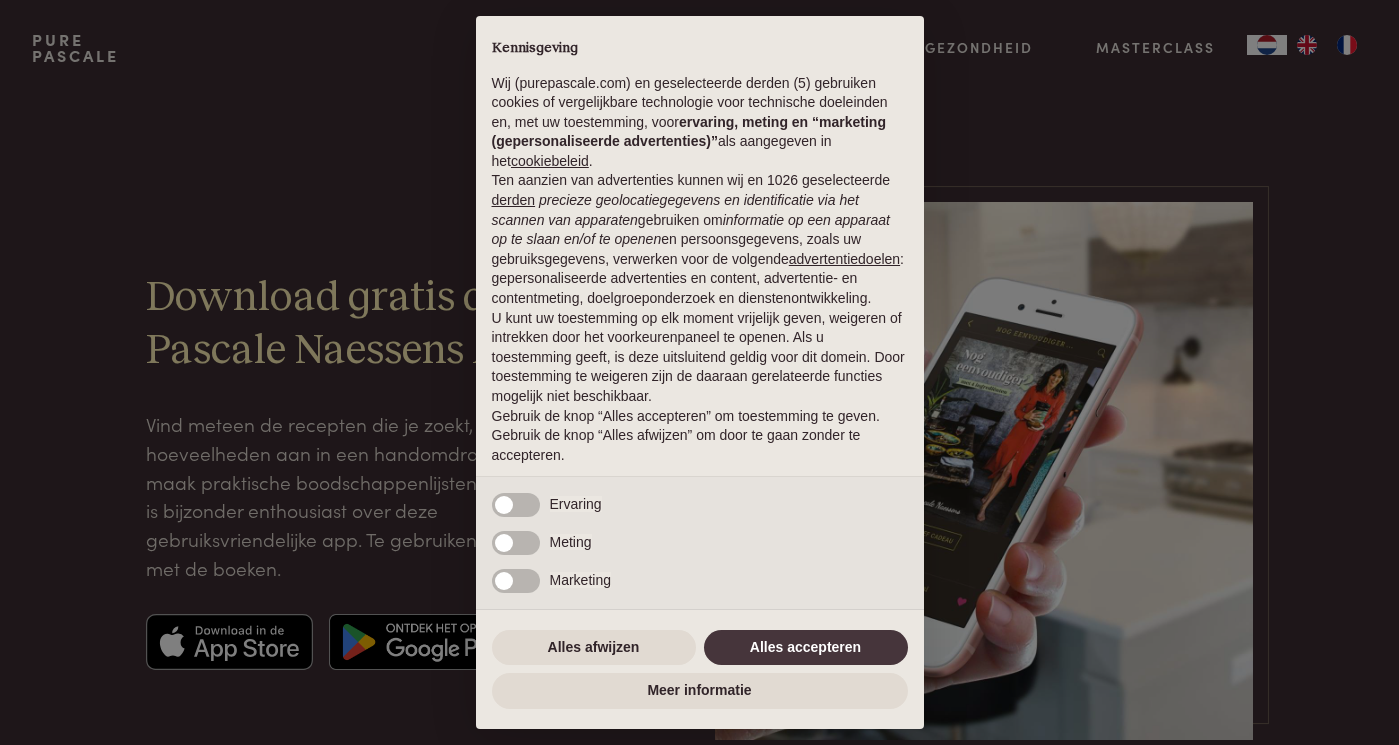 scroll, scrollTop: 0, scrollLeft: 0, axis: both 